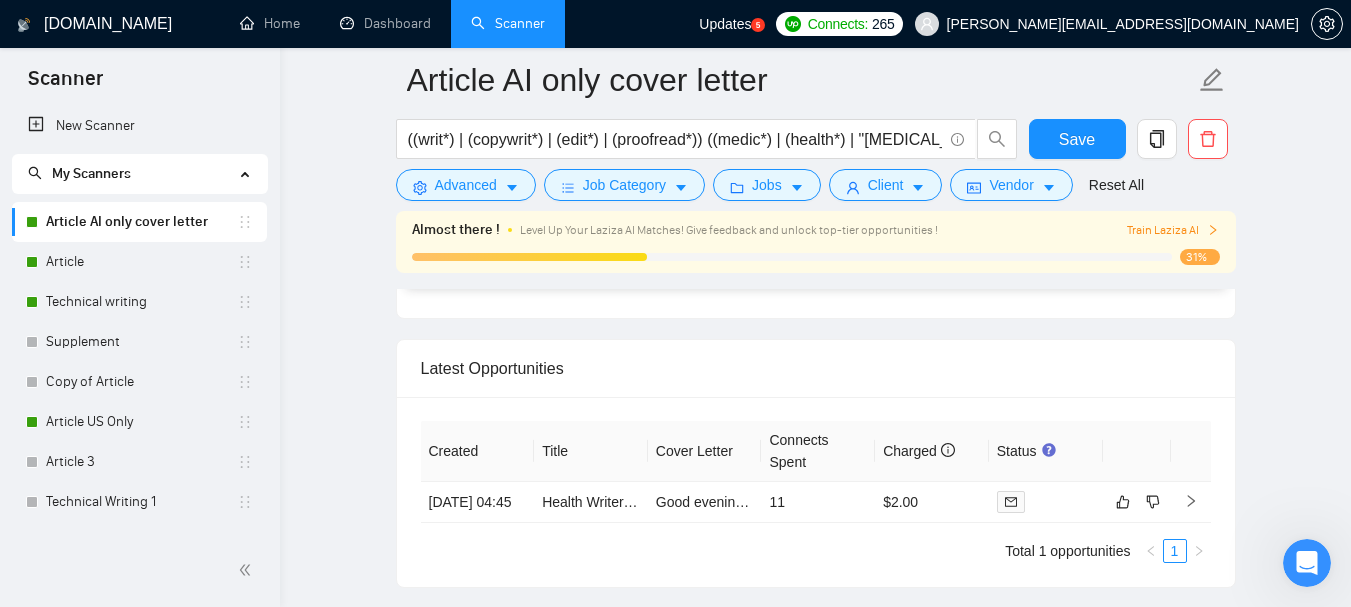 scroll, scrollTop: 0, scrollLeft: 0, axis: both 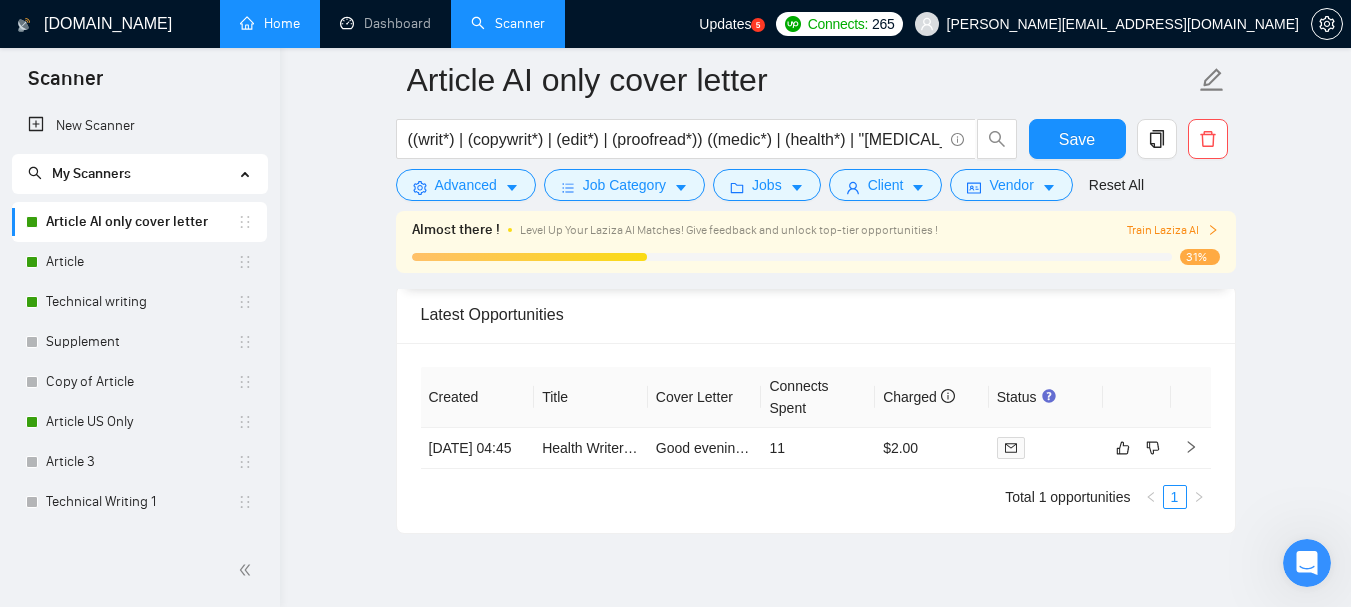 click on "Home" at bounding box center (270, 23) 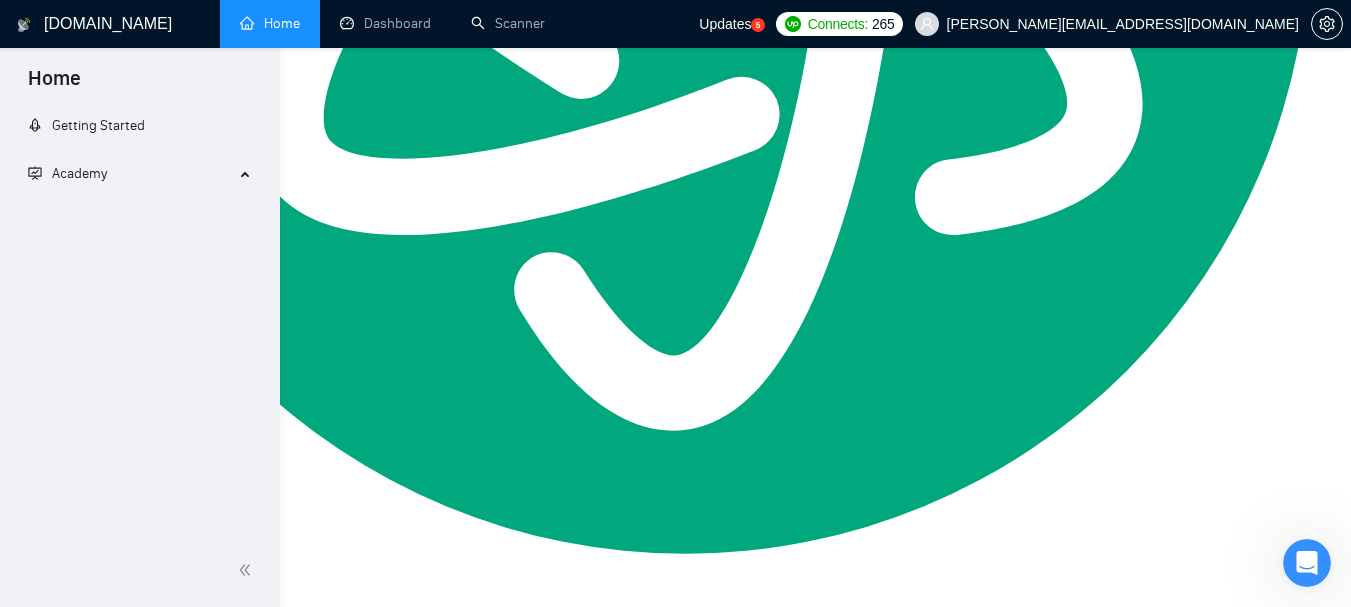 scroll, scrollTop: 0, scrollLeft: 0, axis: both 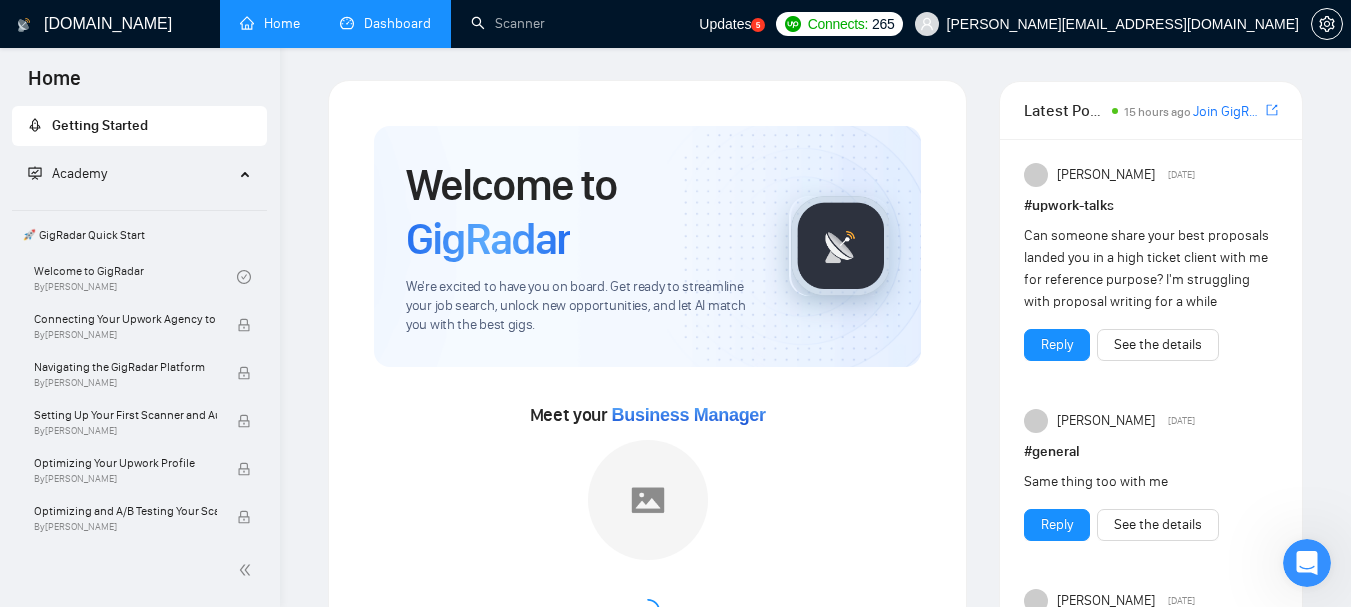 click on "Dashboard" at bounding box center [385, 23] 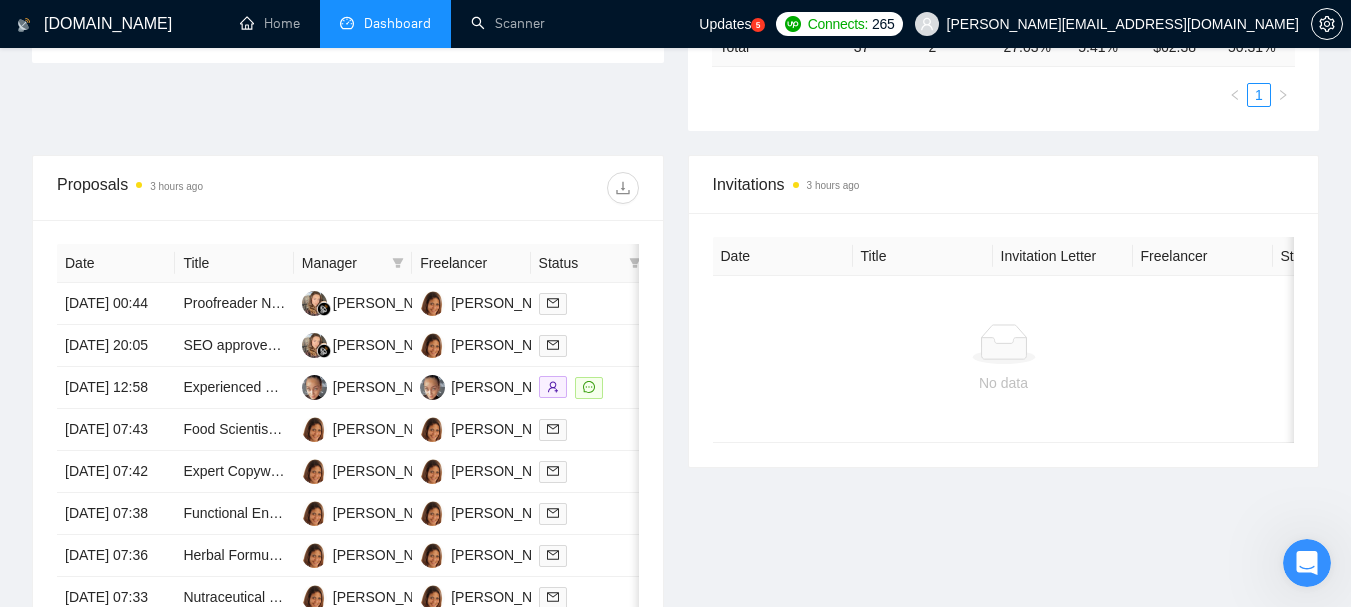 scroll, scrollTop: 600, scrollLeft: 0, axis: vertical 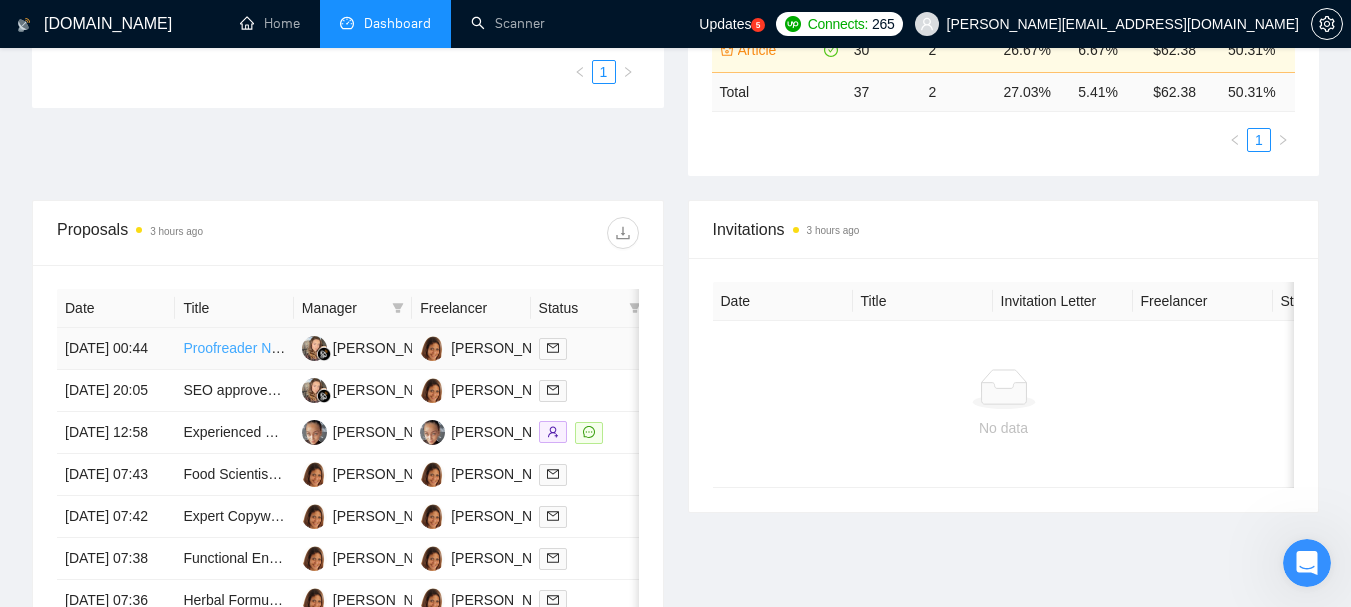 click on "Proofreader Needed for Medical Marketing Content" at bounding box center (342, 348) 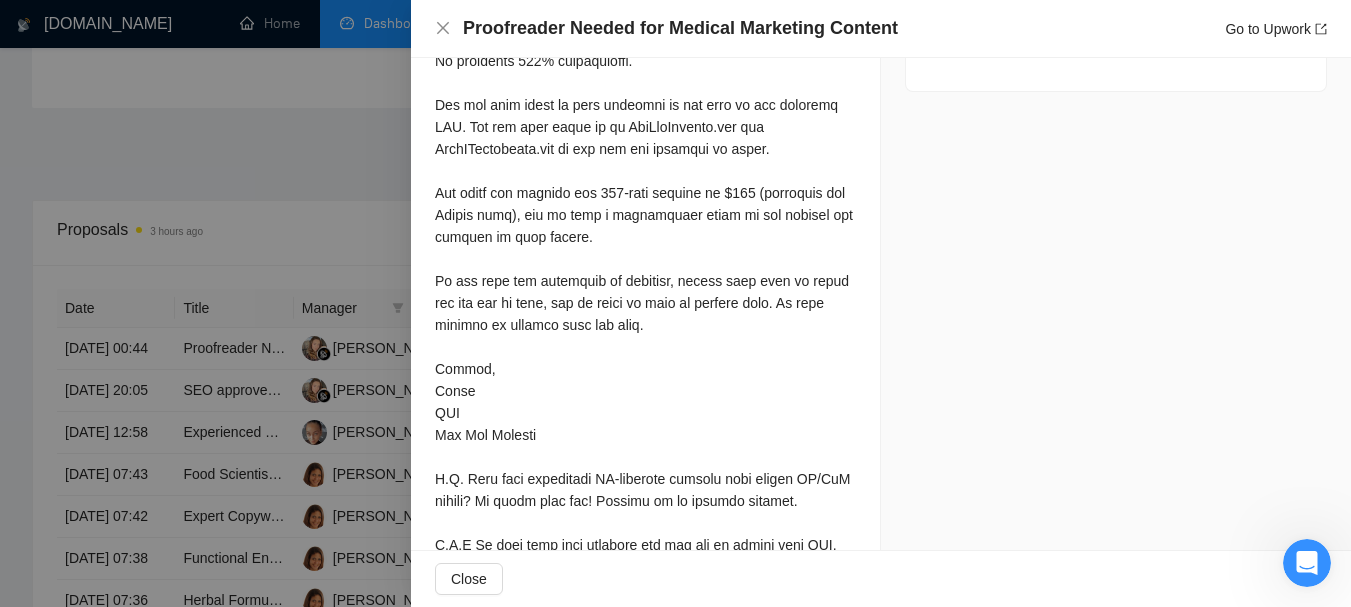 scroll, scrollTop: 1147, scrollLeft: 0, axis: vertical 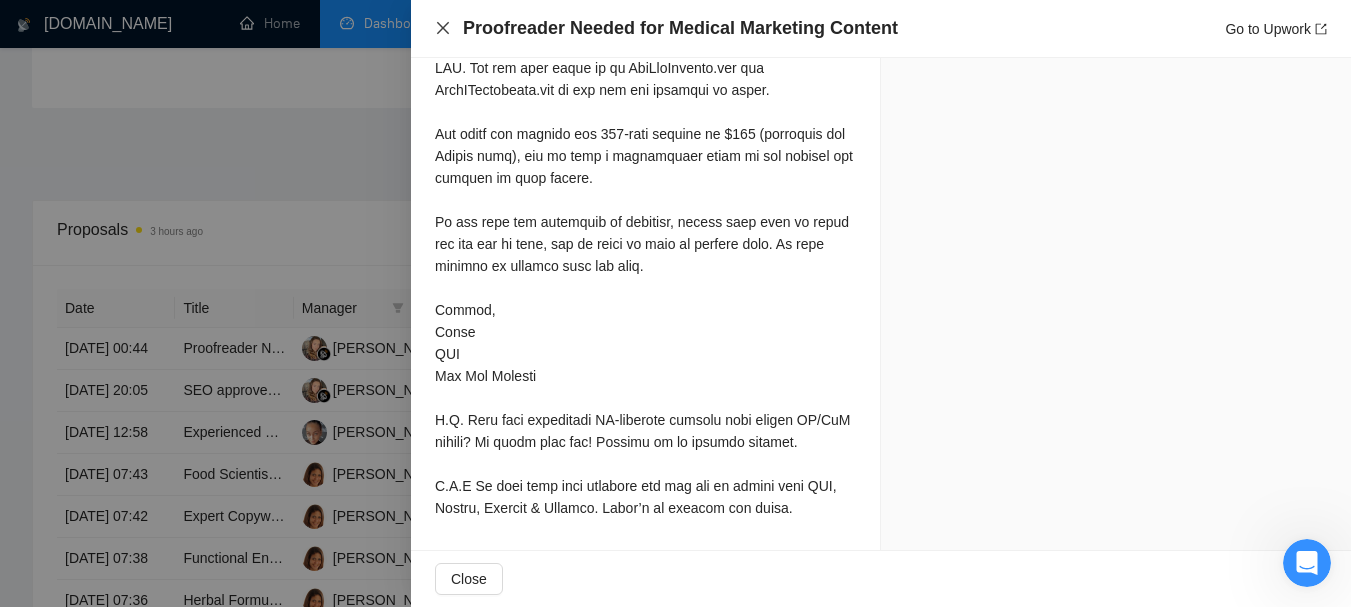 click 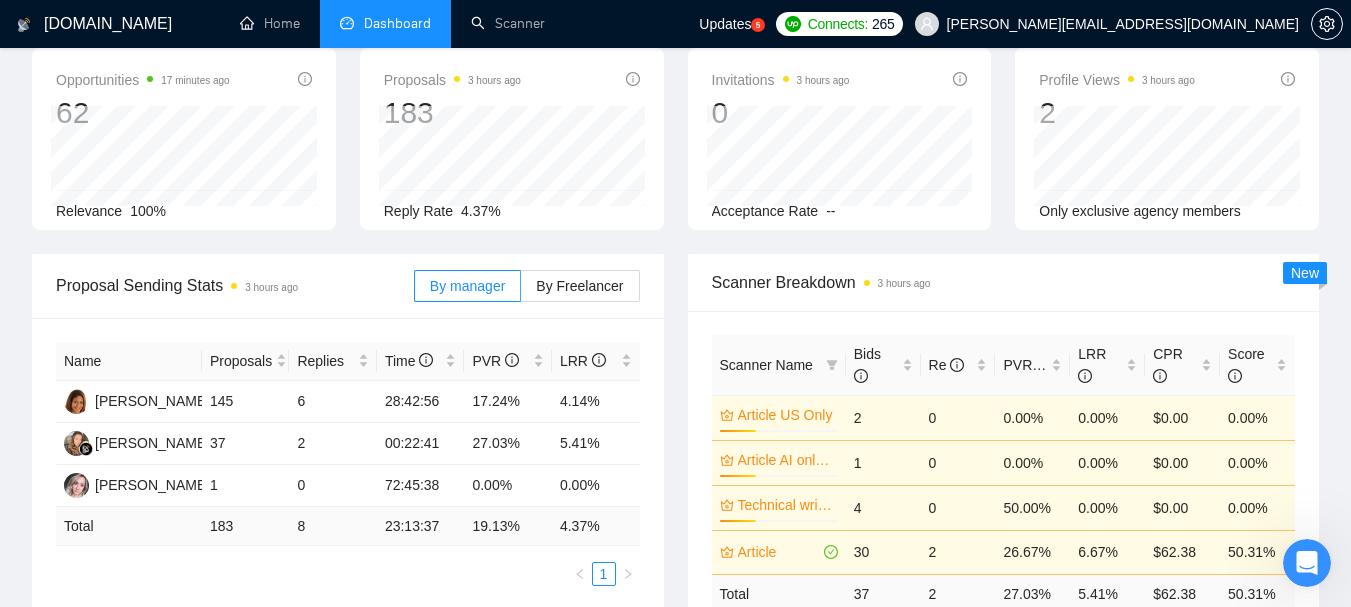 scroll, scrollTop: 0, scrollLeft: 0, axis: both 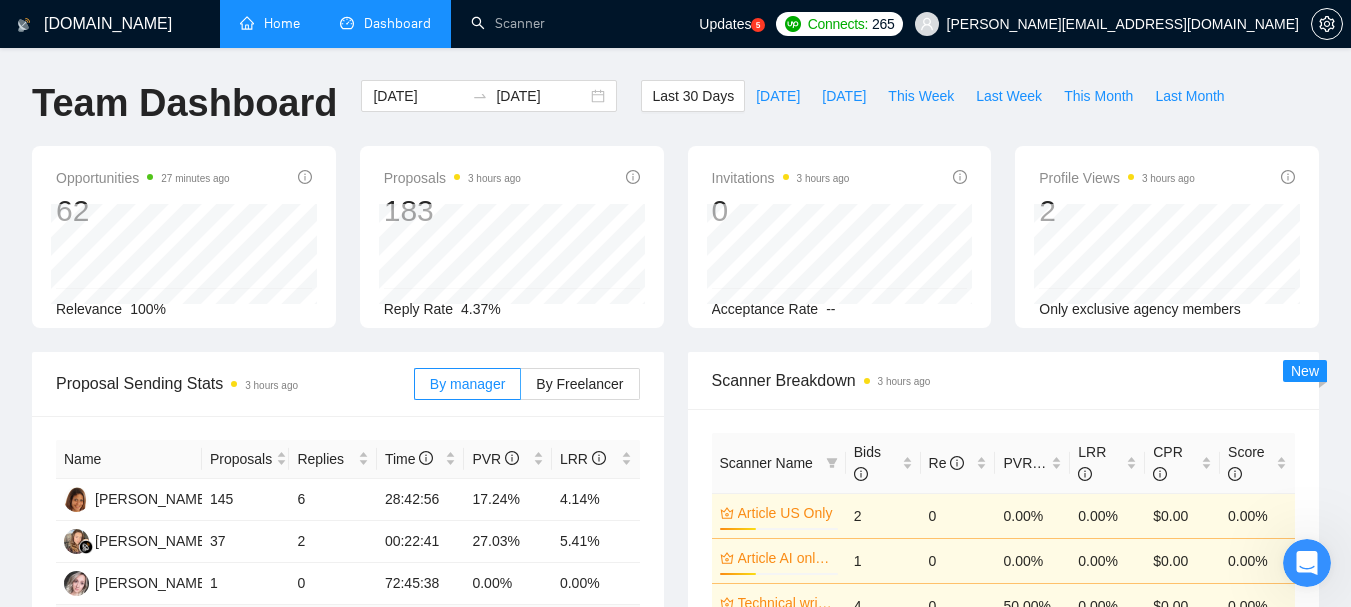 click on "Home" at bounding box center (270, 23) 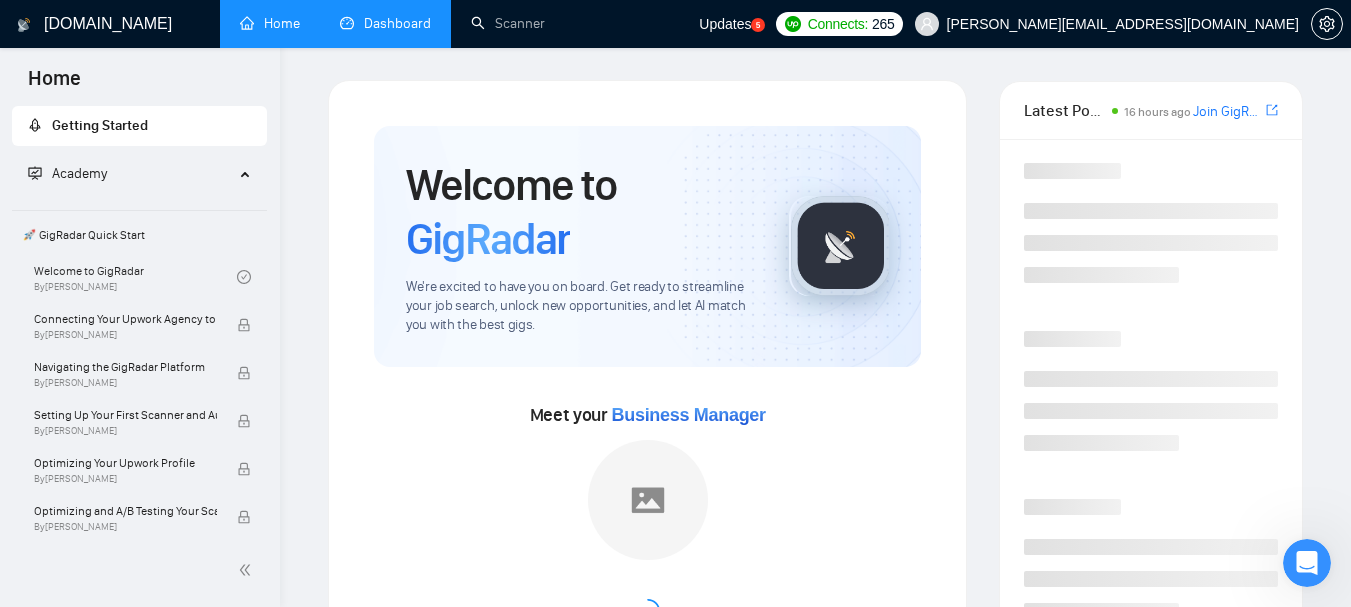 click on "Dashboard" at bounding box center [385, 23] 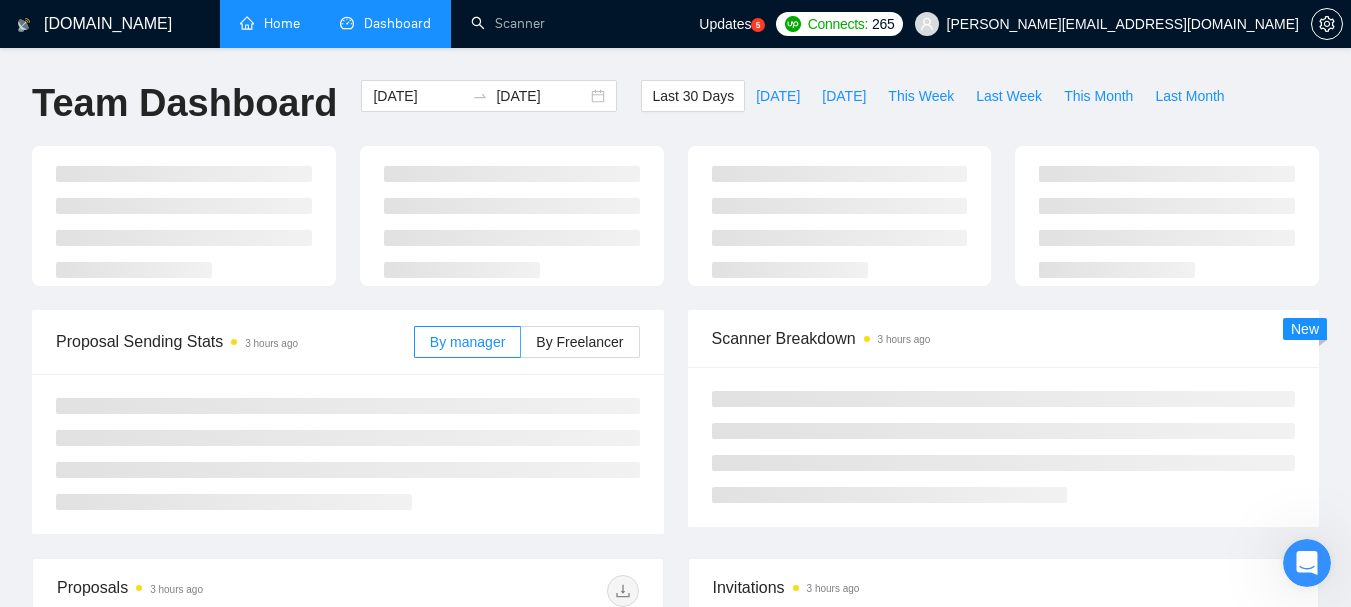 scroll, scrollTop: 468, scrollLeft: 0, axis: vertical 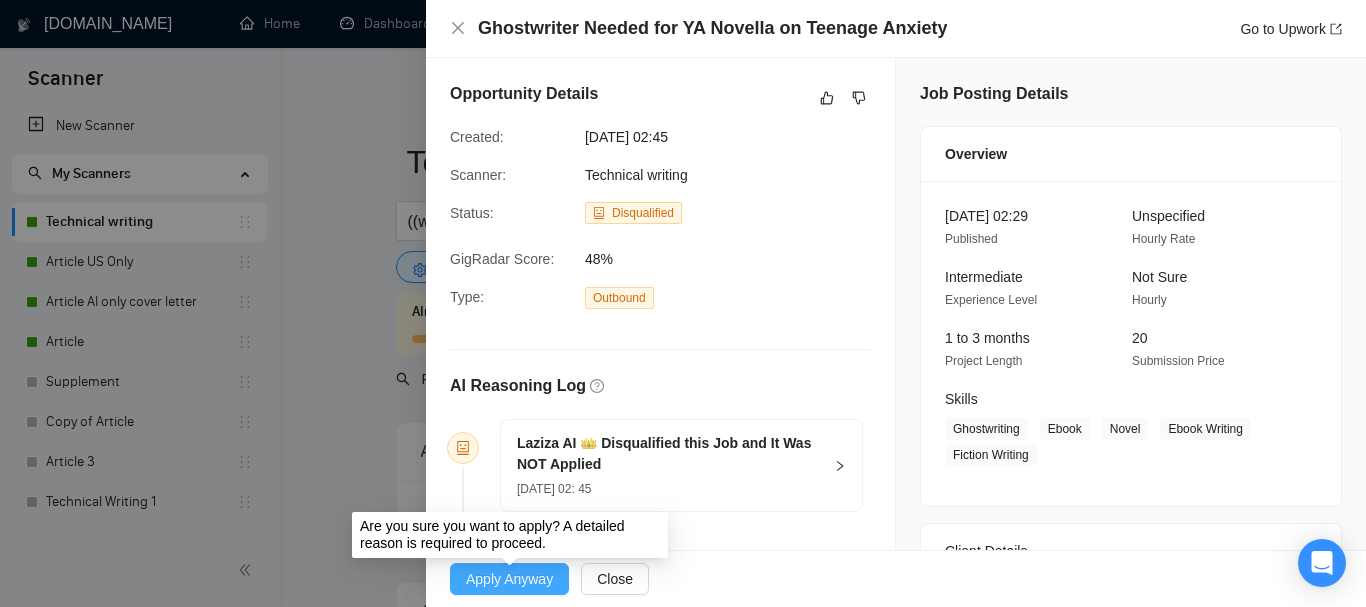 click on "Apply Anyway" at bounding box center (509, 579) 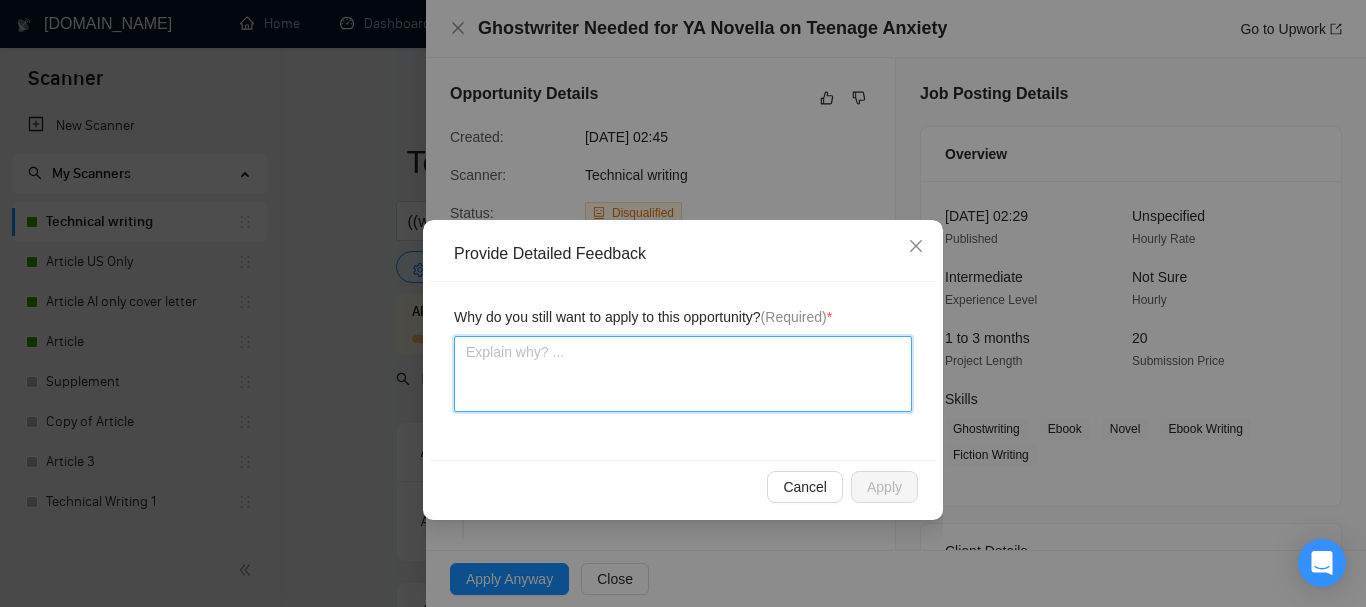 click at bounding box center [683, 374] 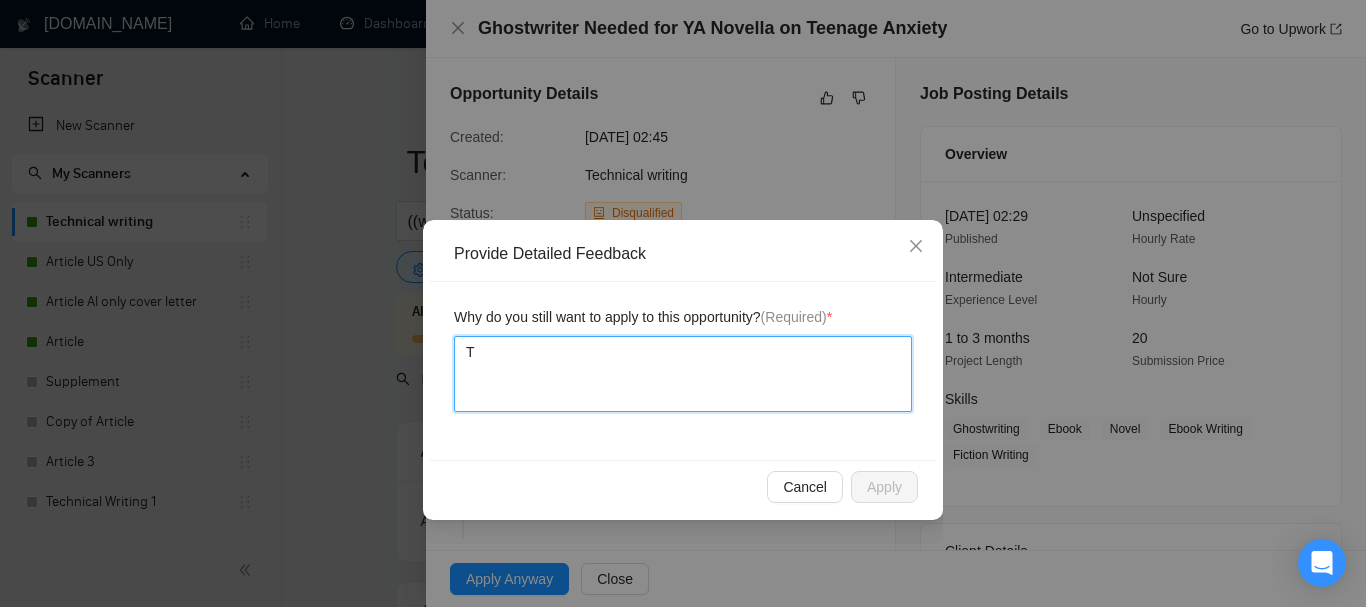 type 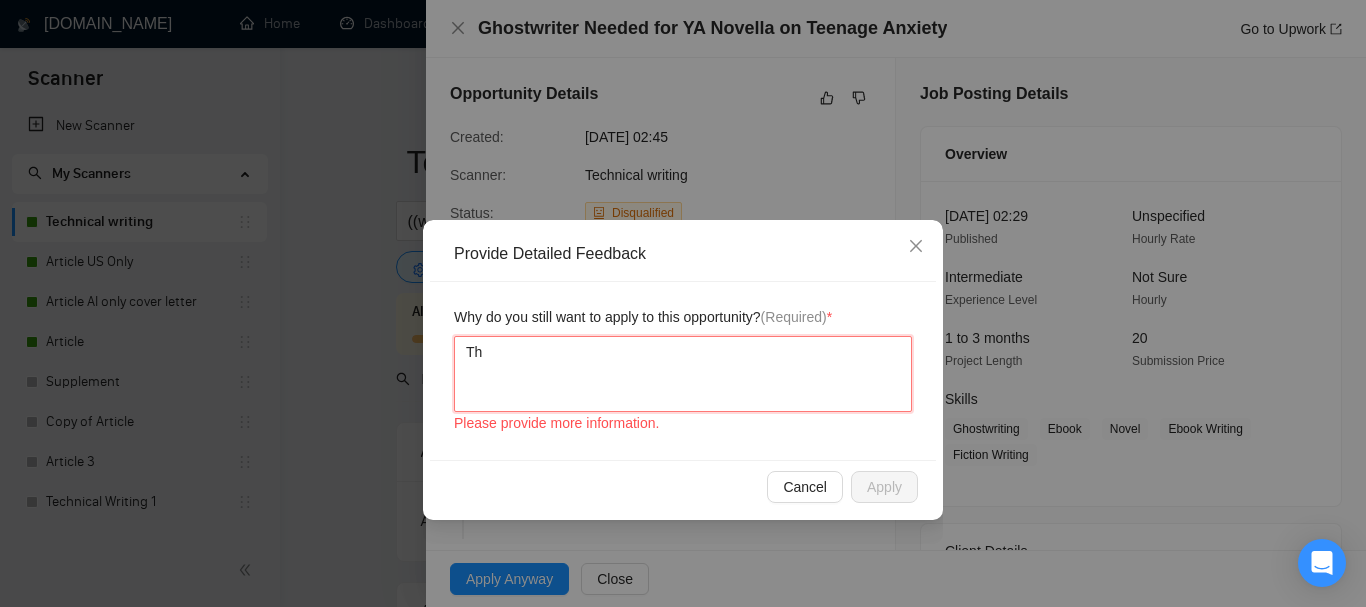 type on "Thi" 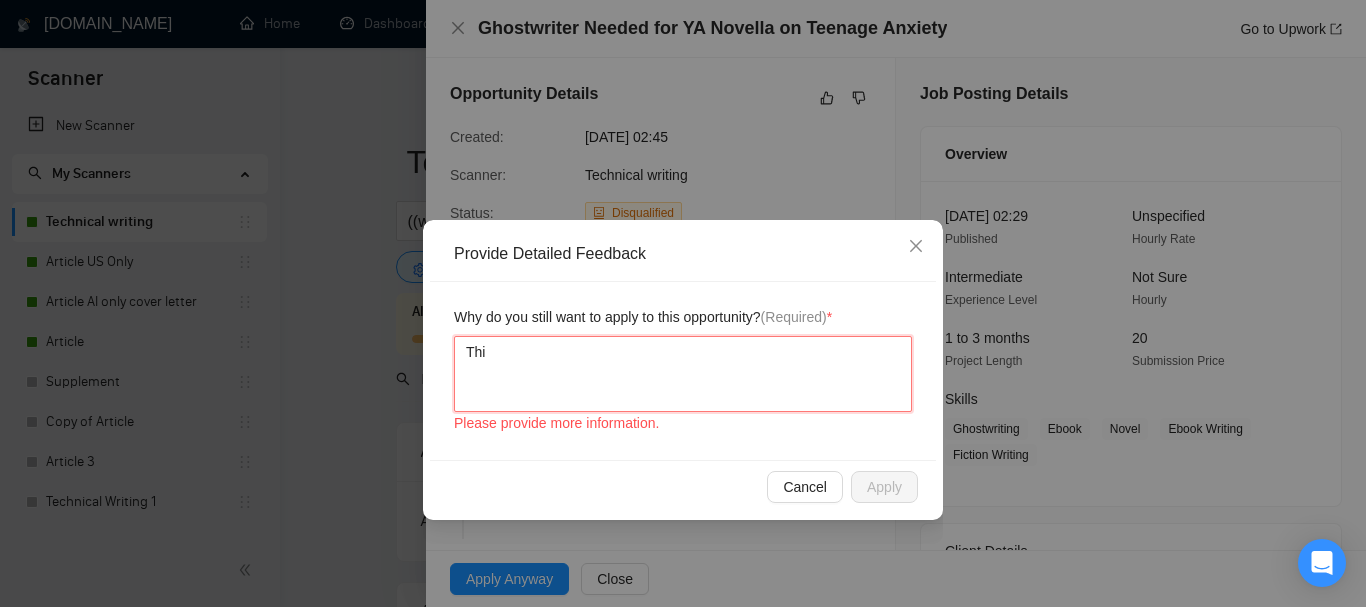 type 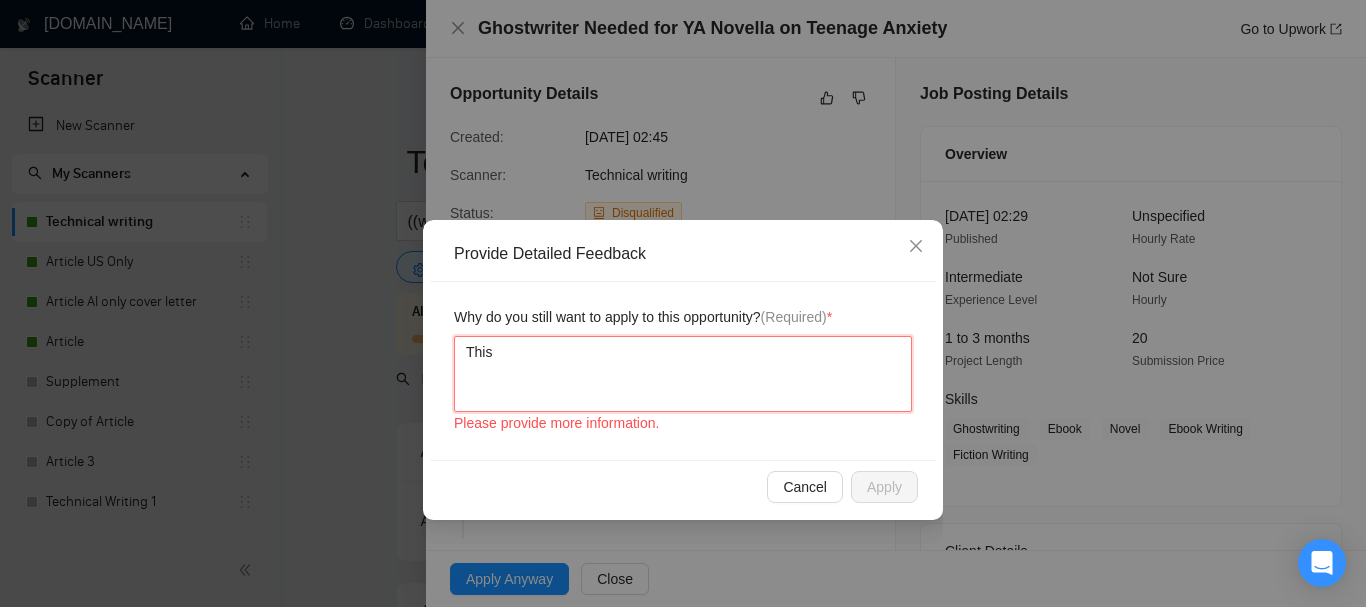 type on "This" 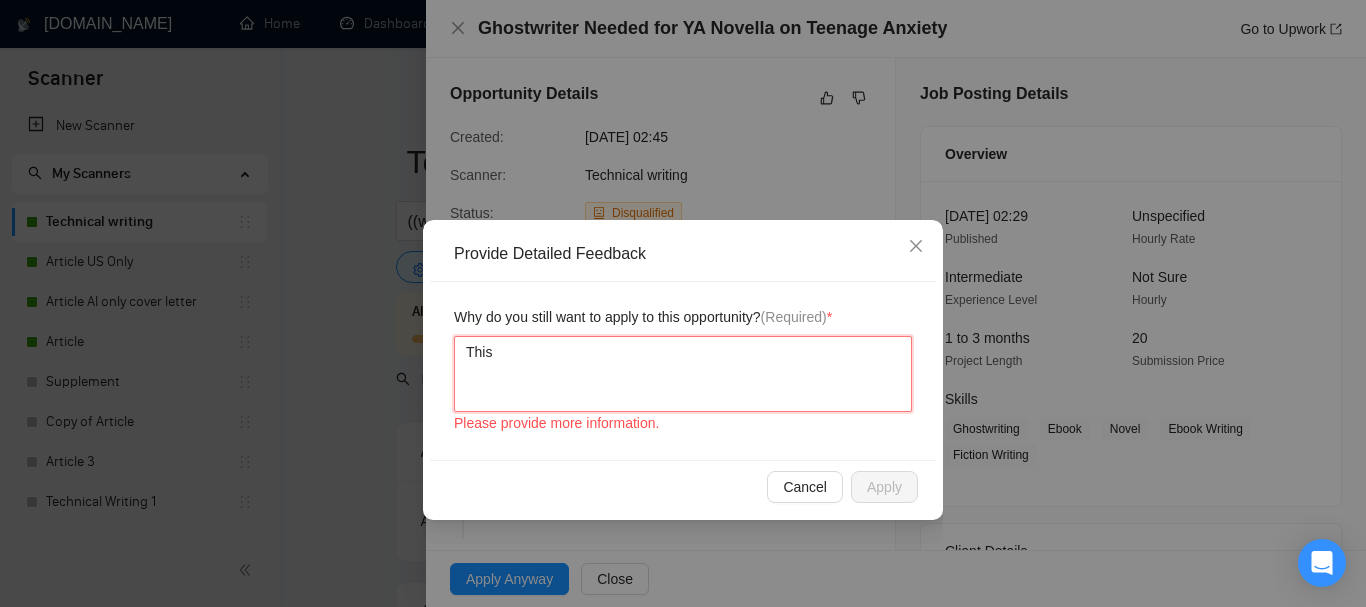 type 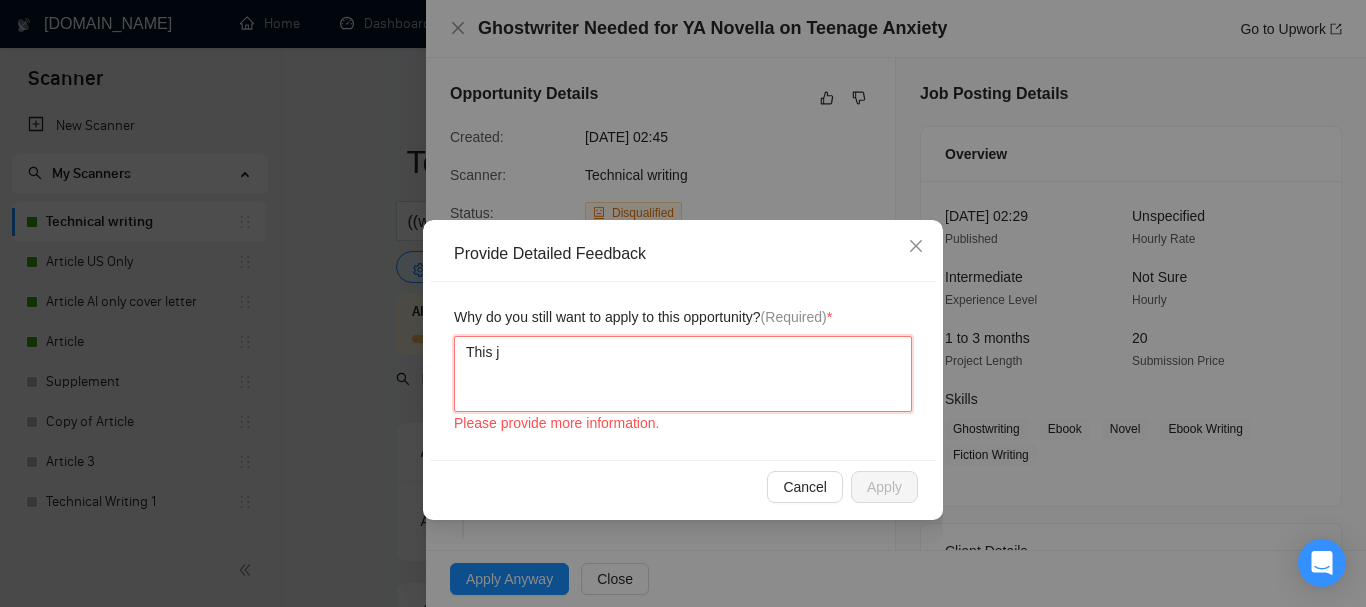 type 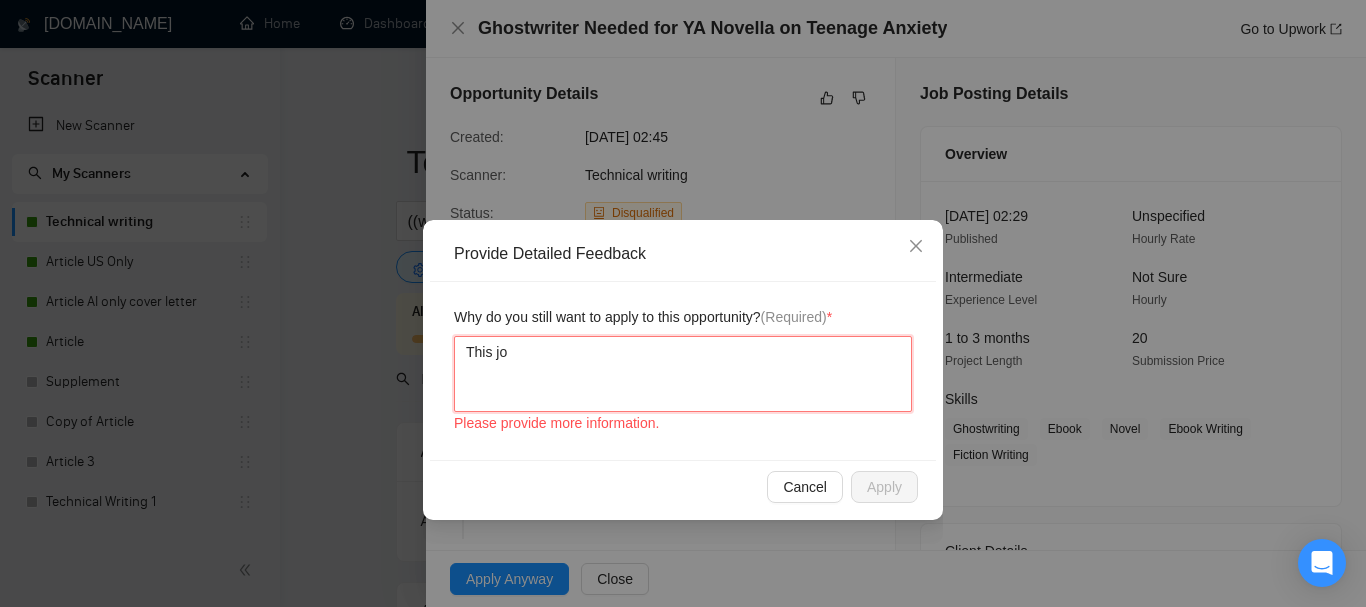 type 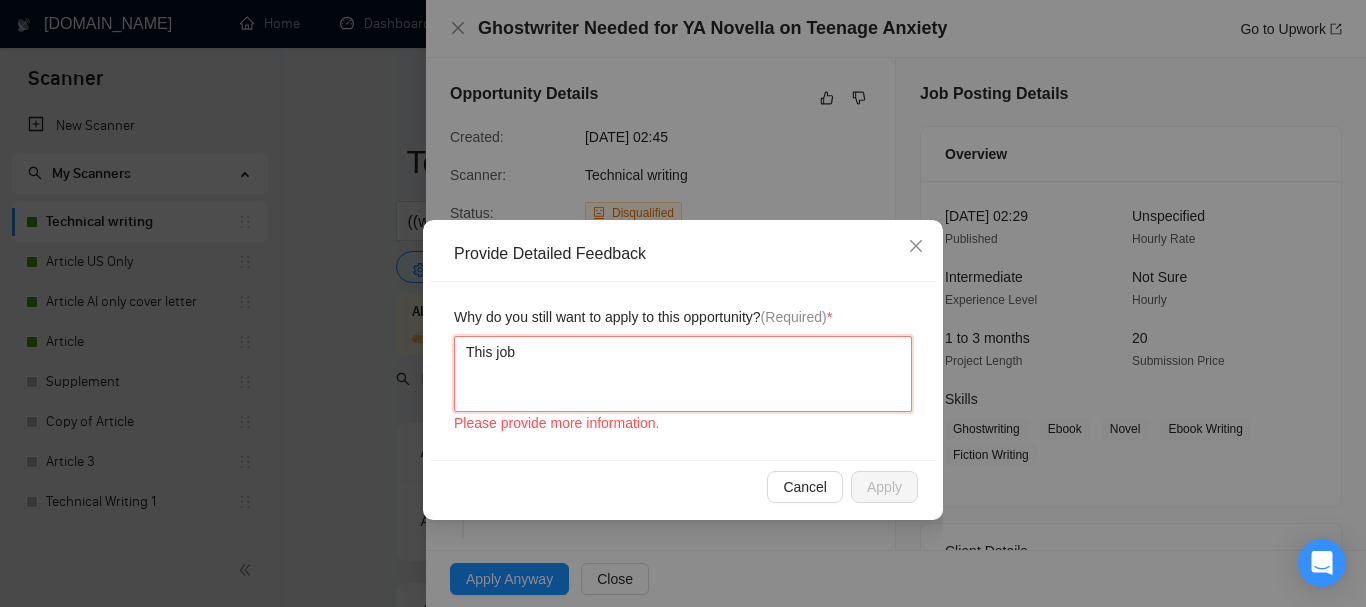 type 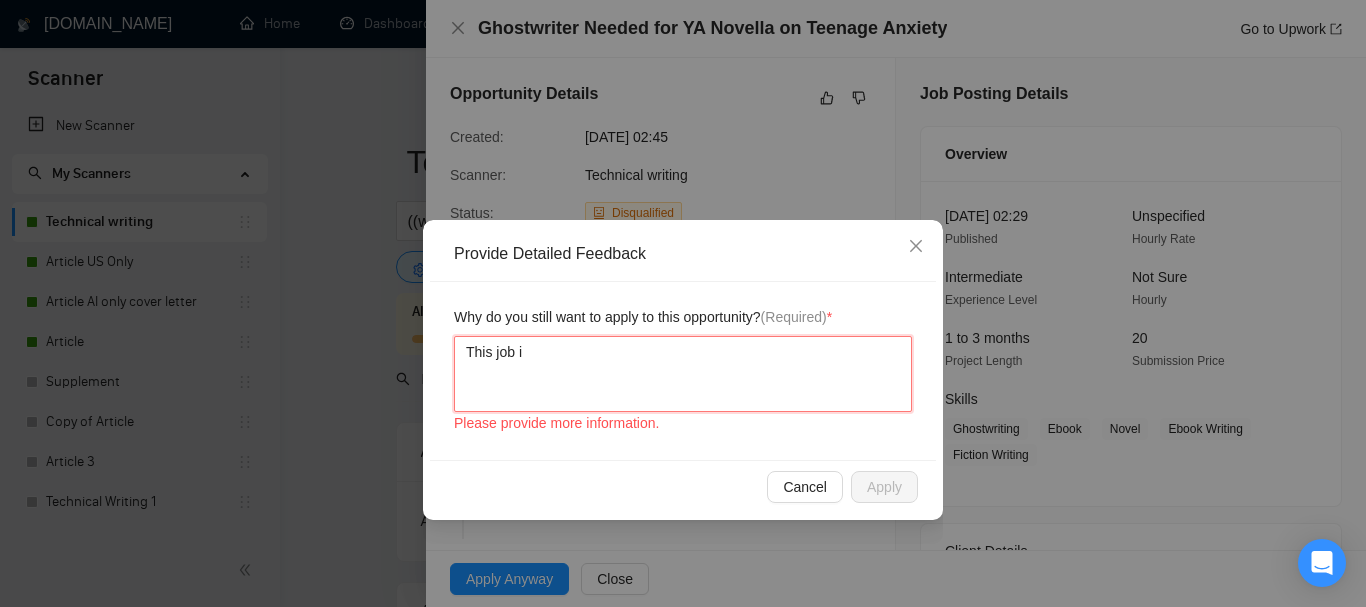type 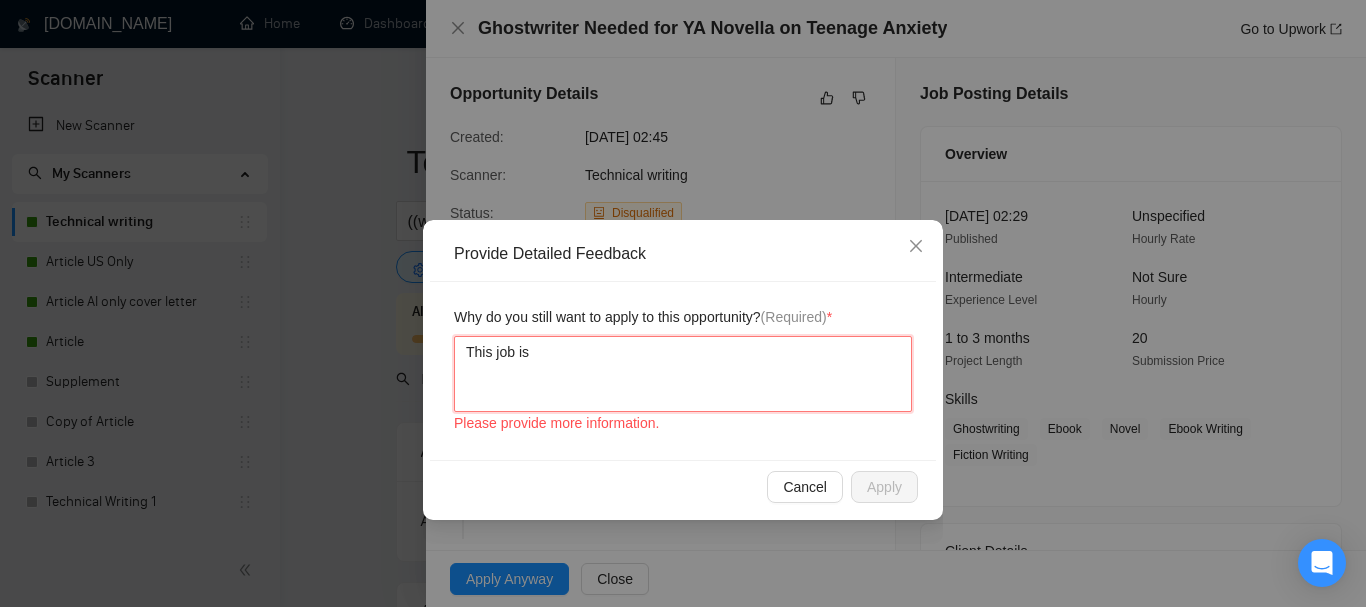 type 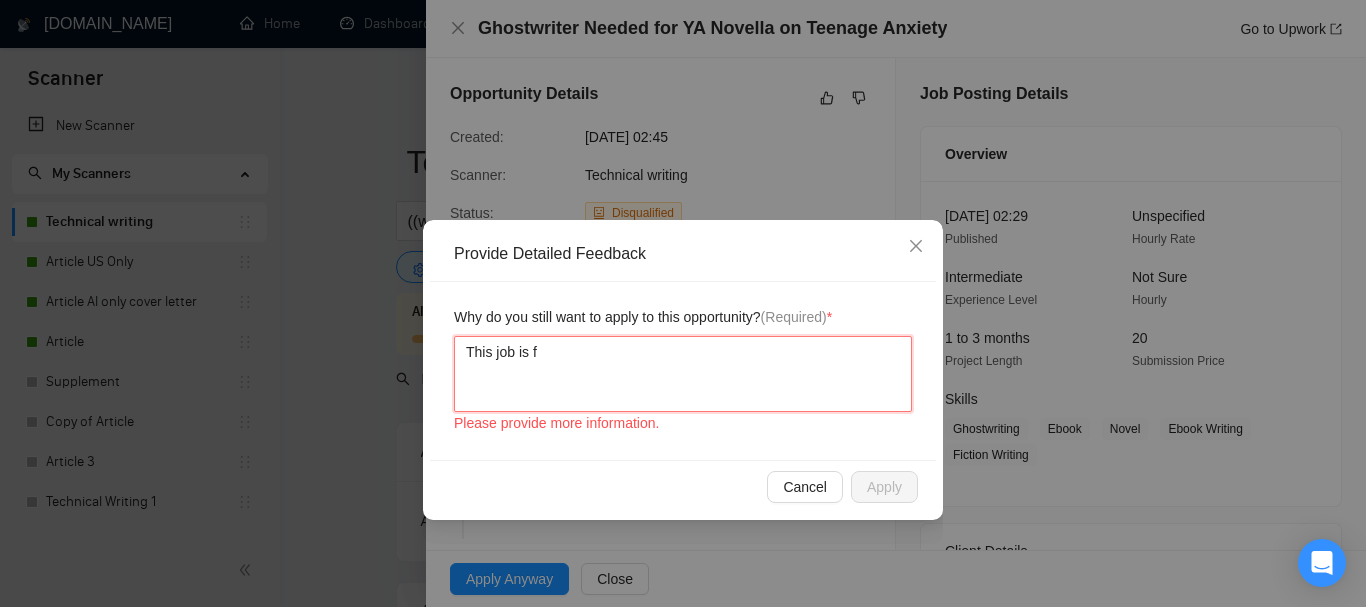 type on "This job is fo" 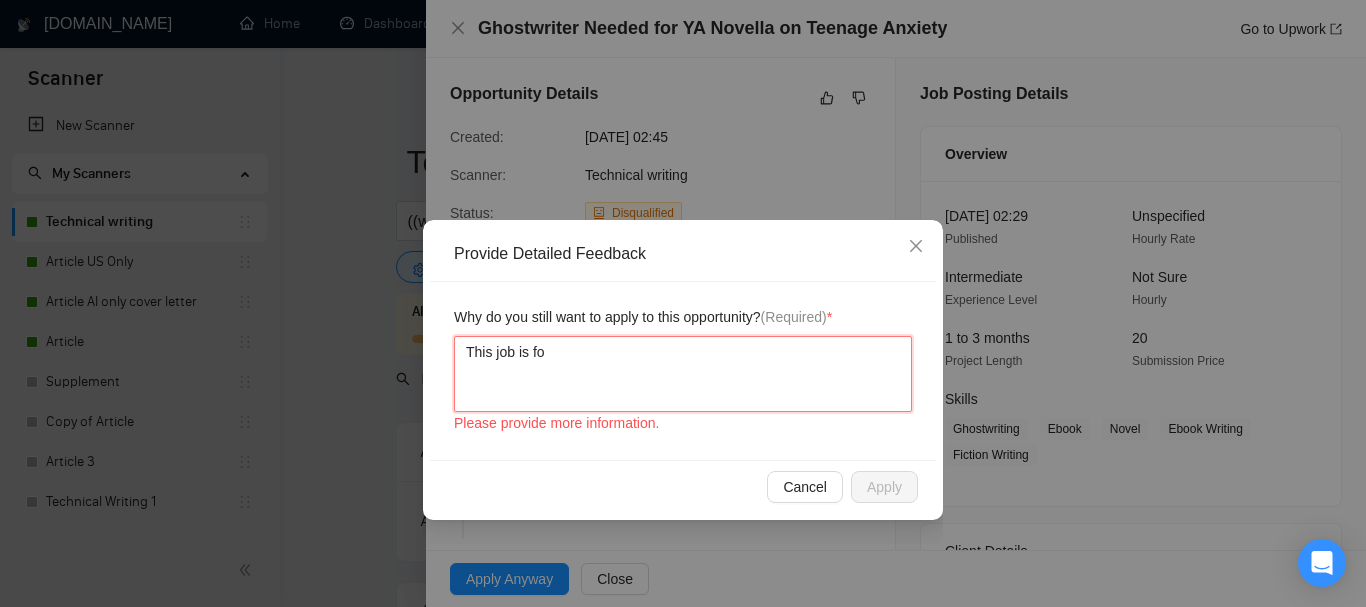 type 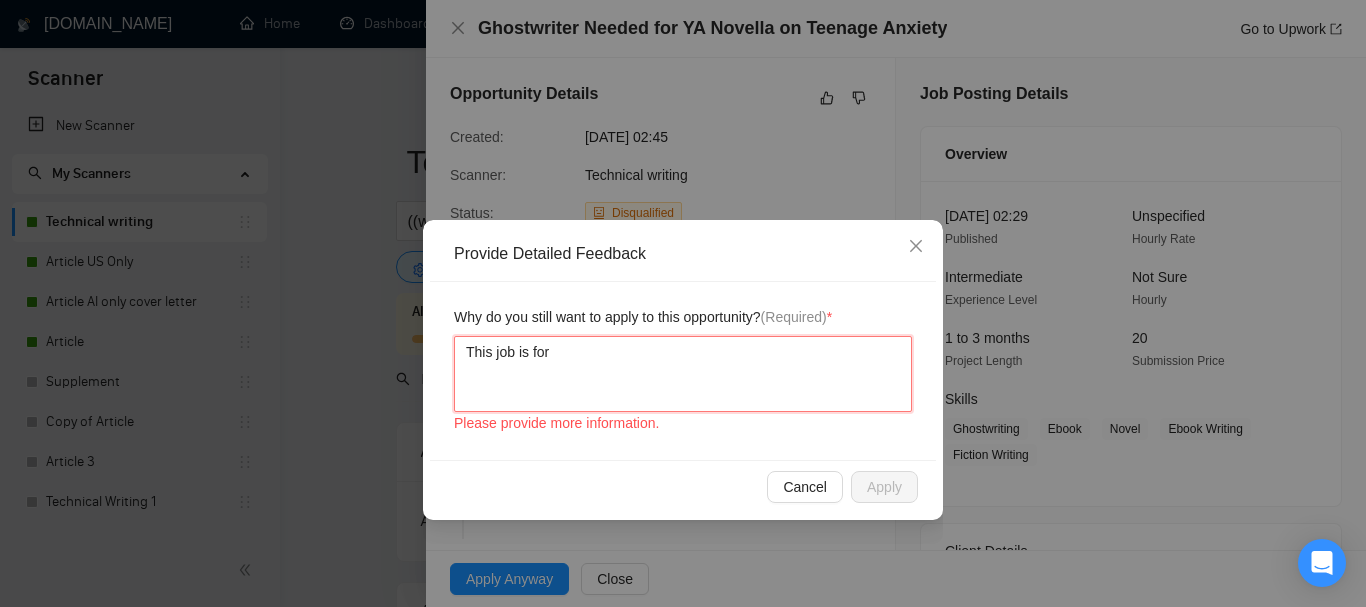 type on "This job is for" 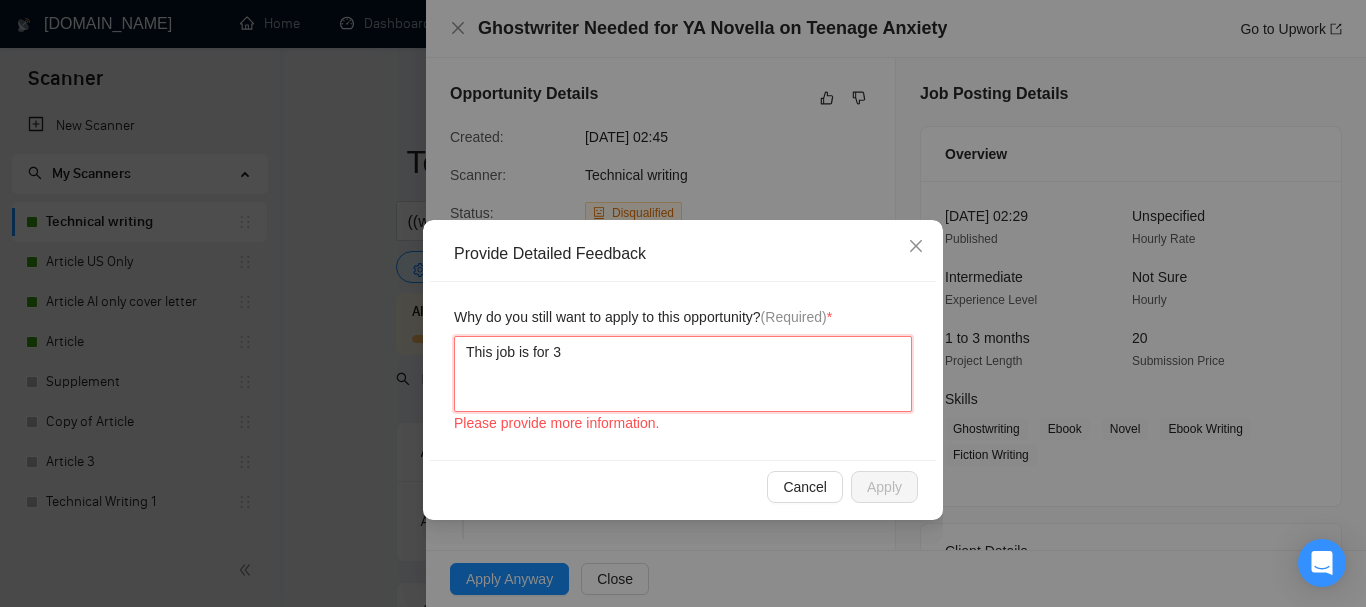 type 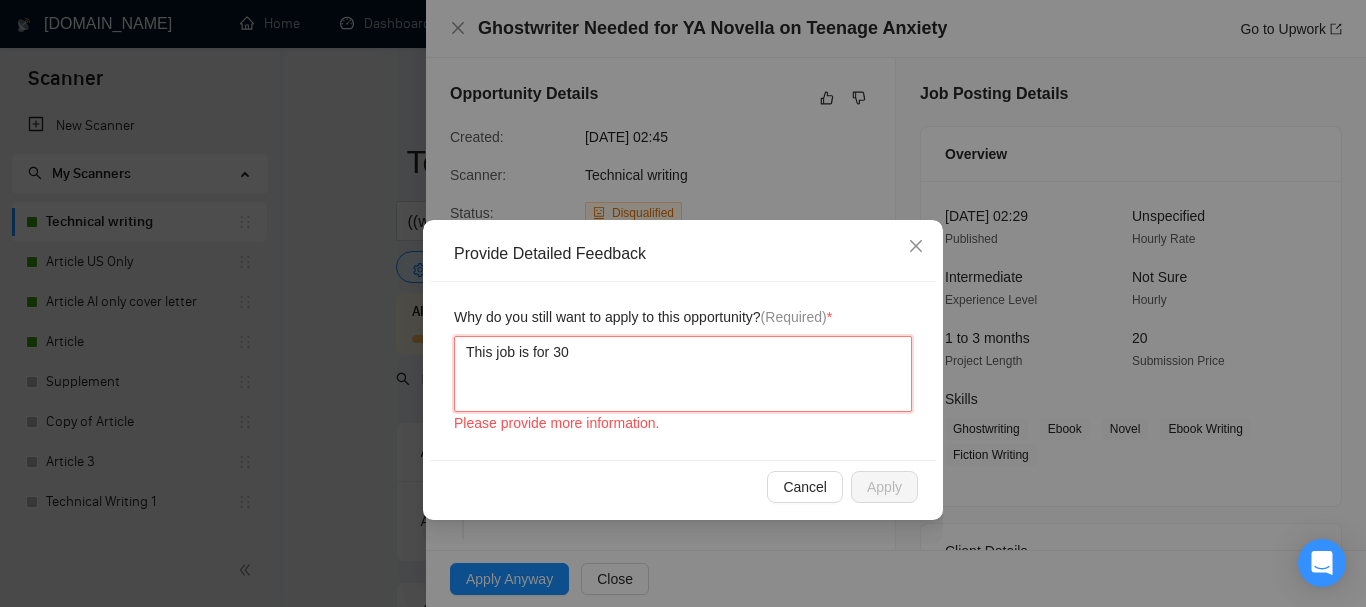 type 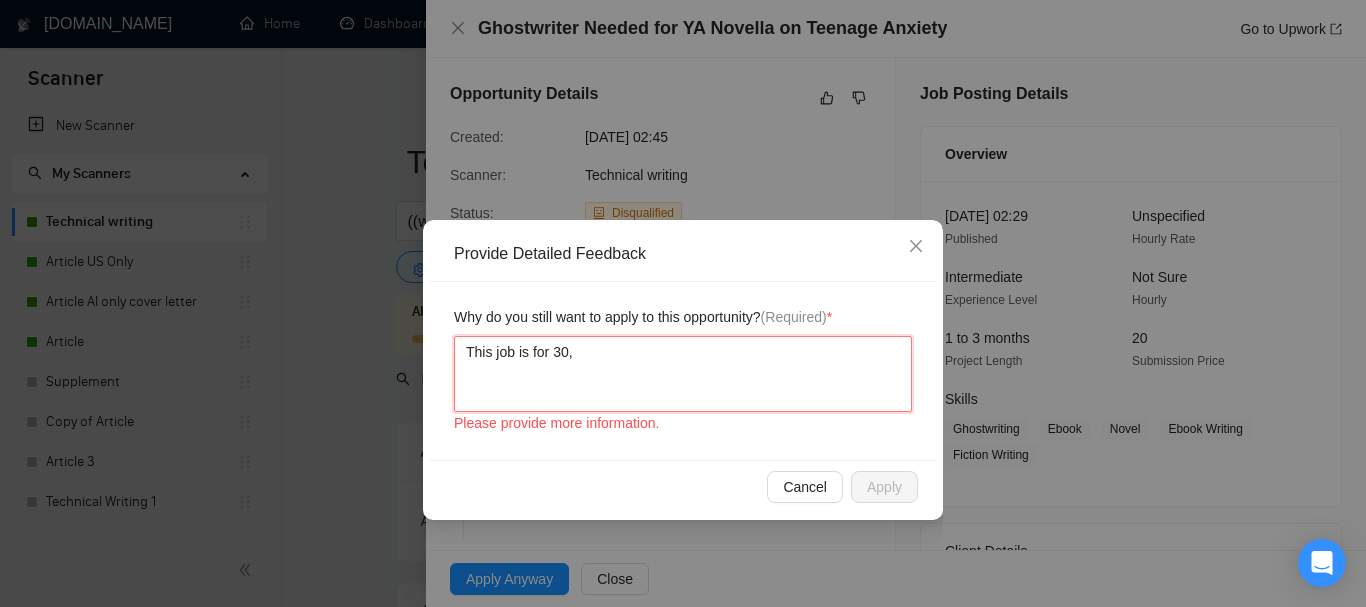 type 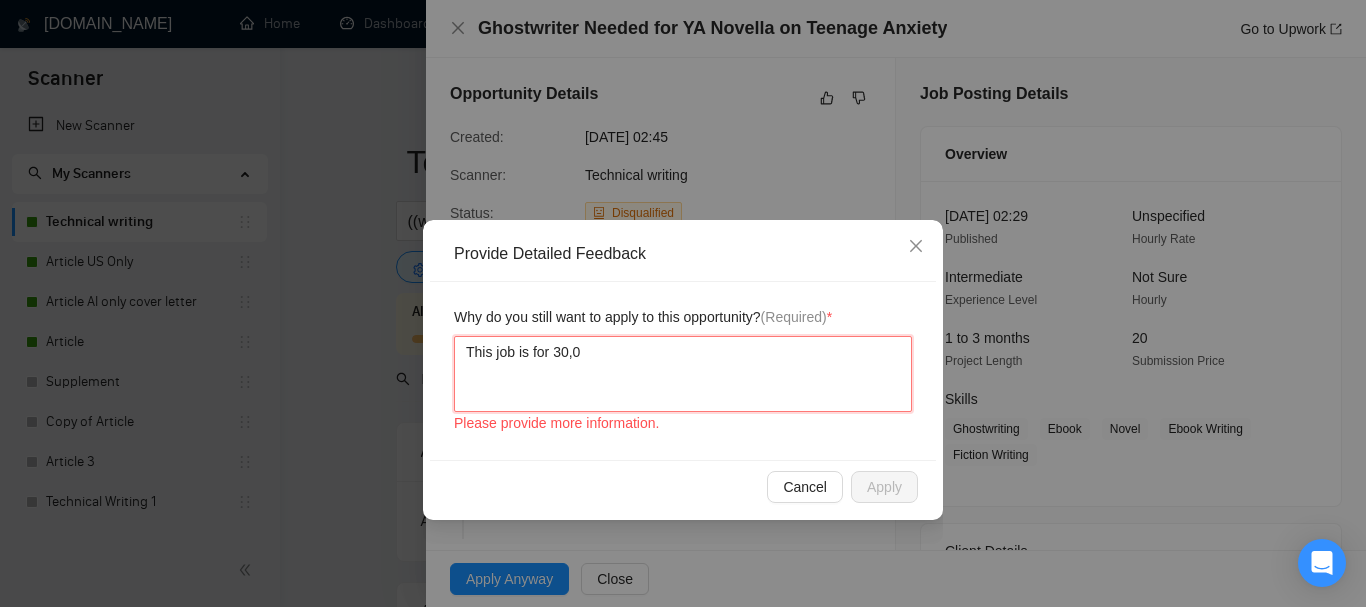type 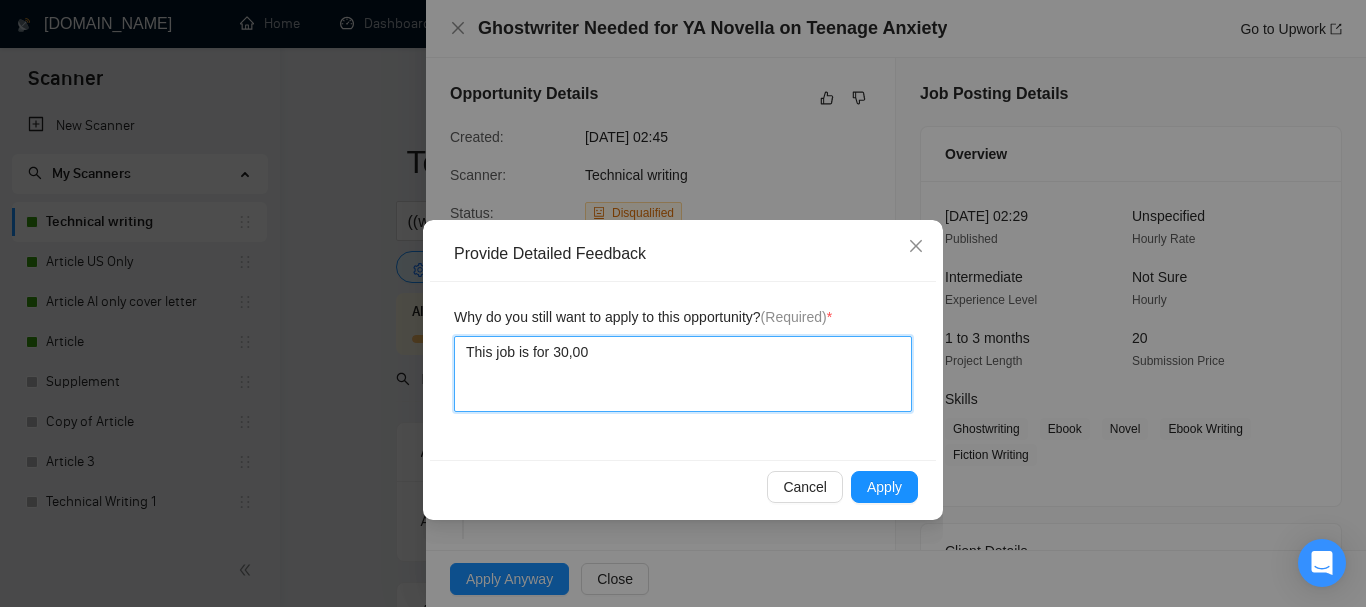 type 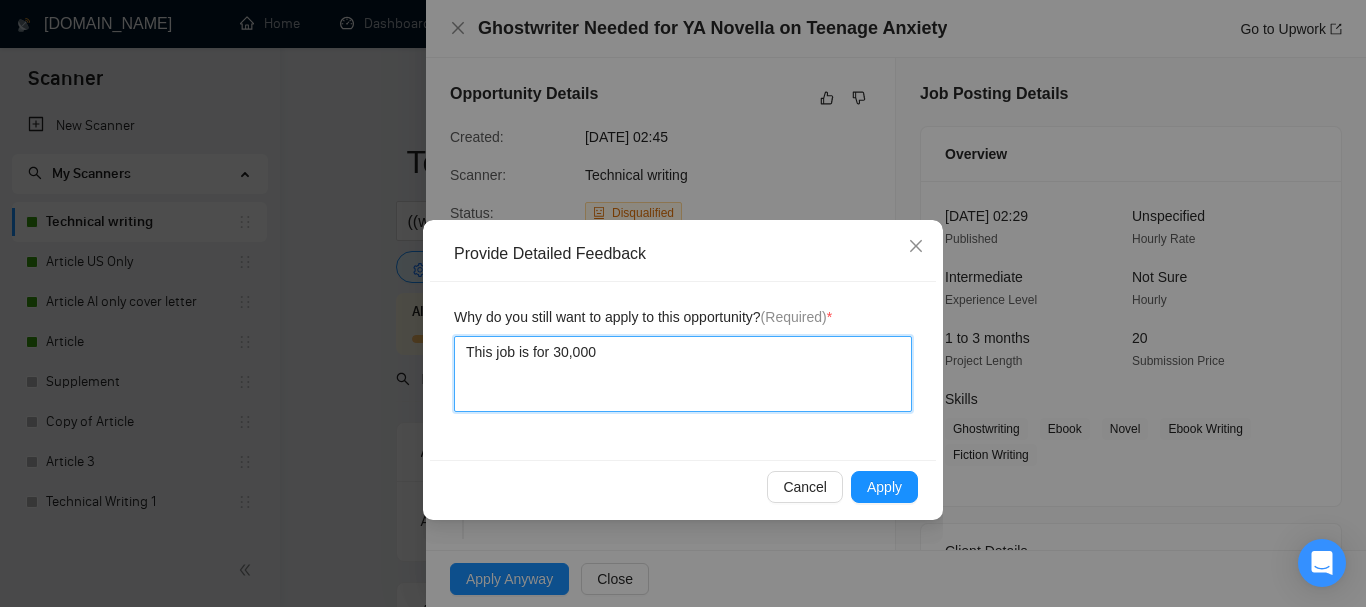 type 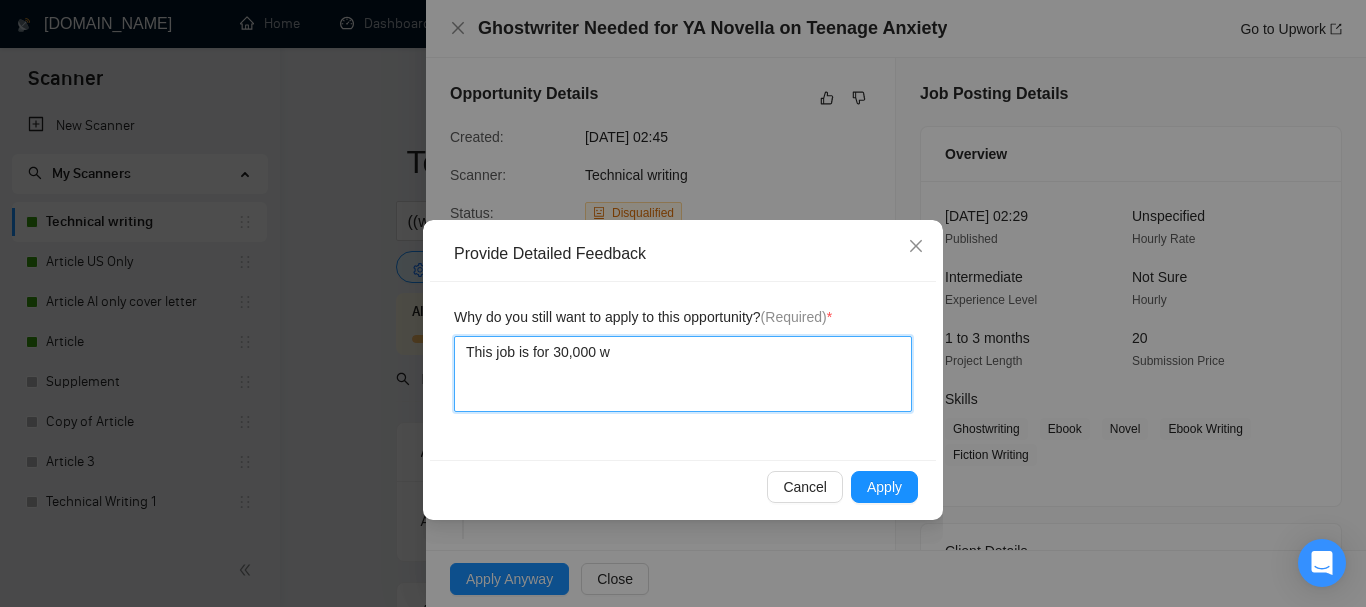 type on "This job is for 30,000 wo" 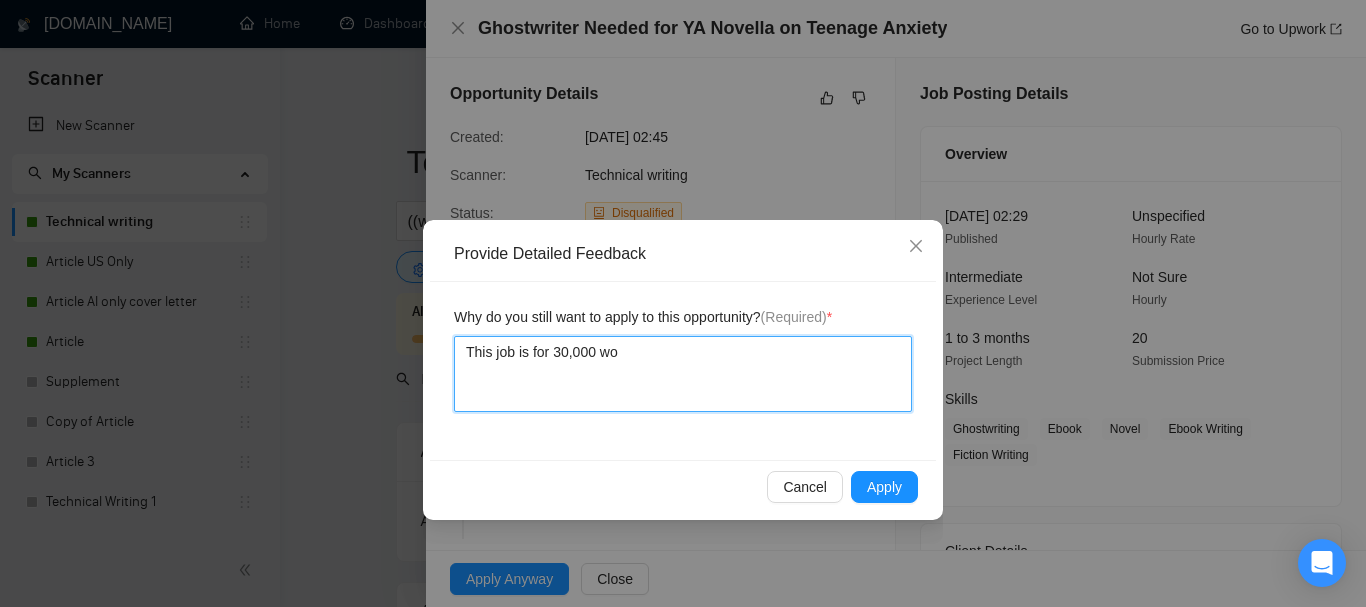 type 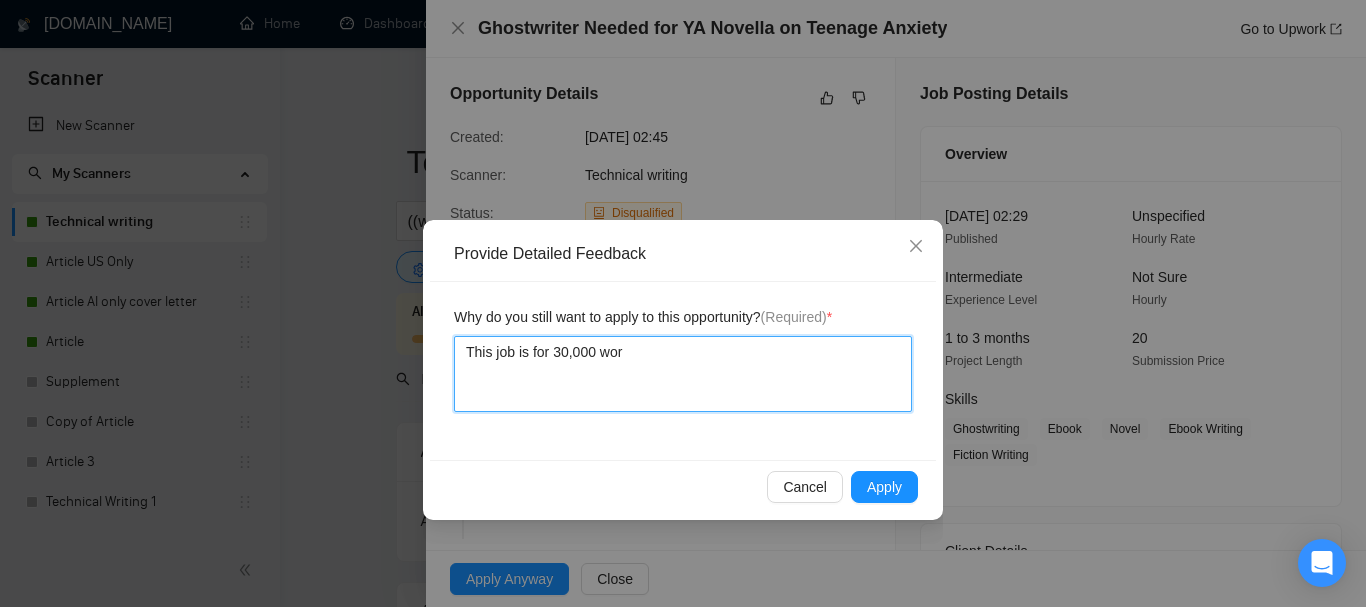 type 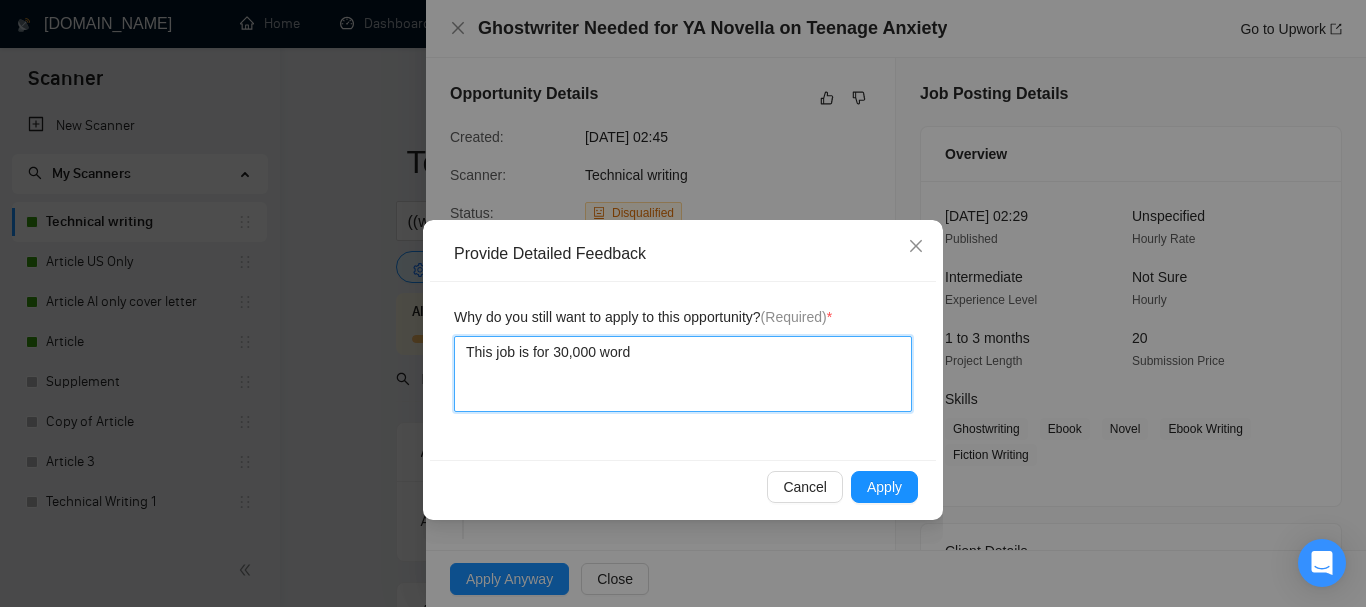 type 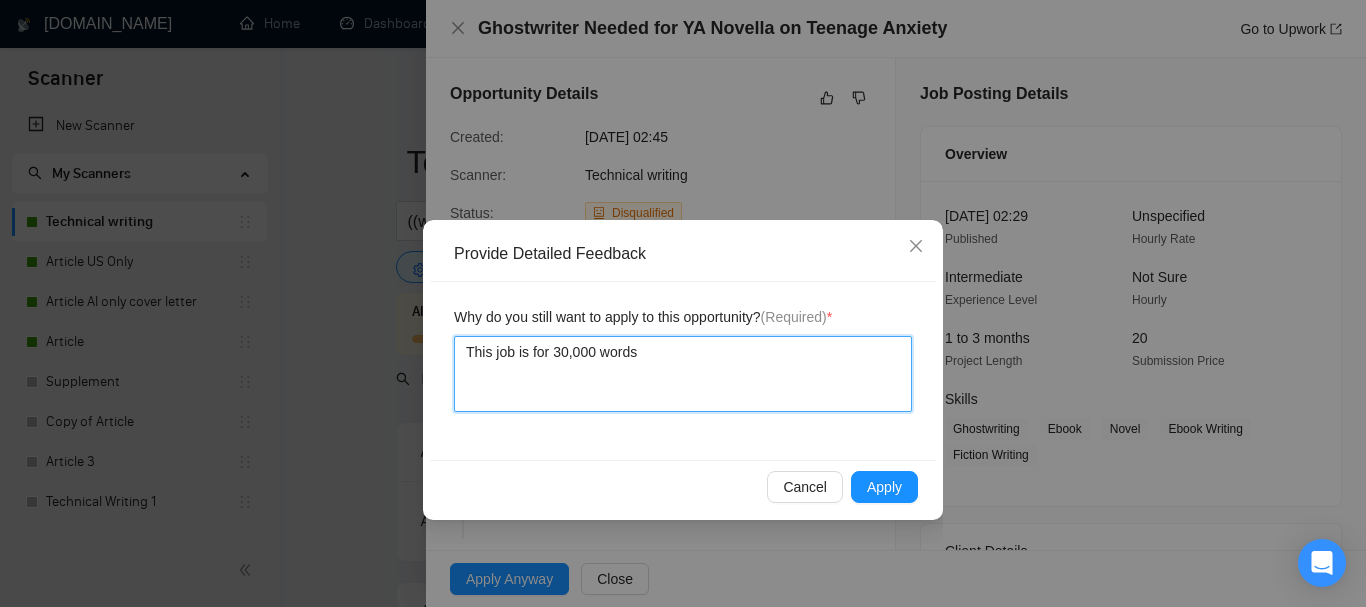 type on "This job is for 30,000 words" 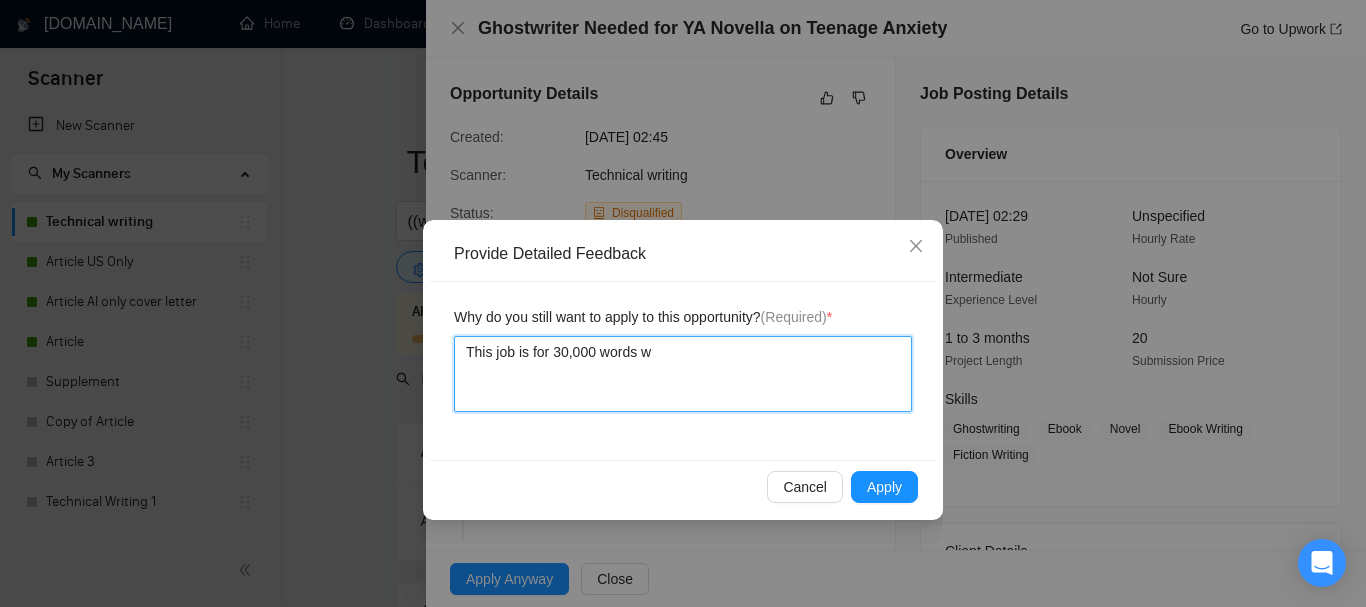 type 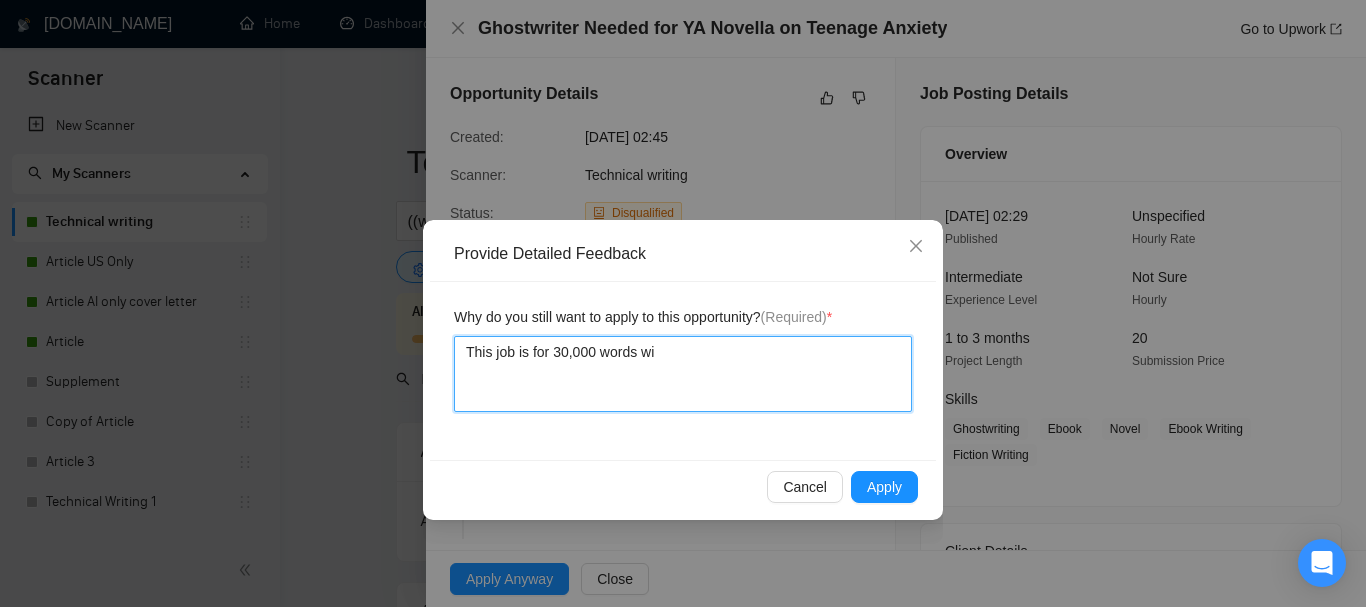 type 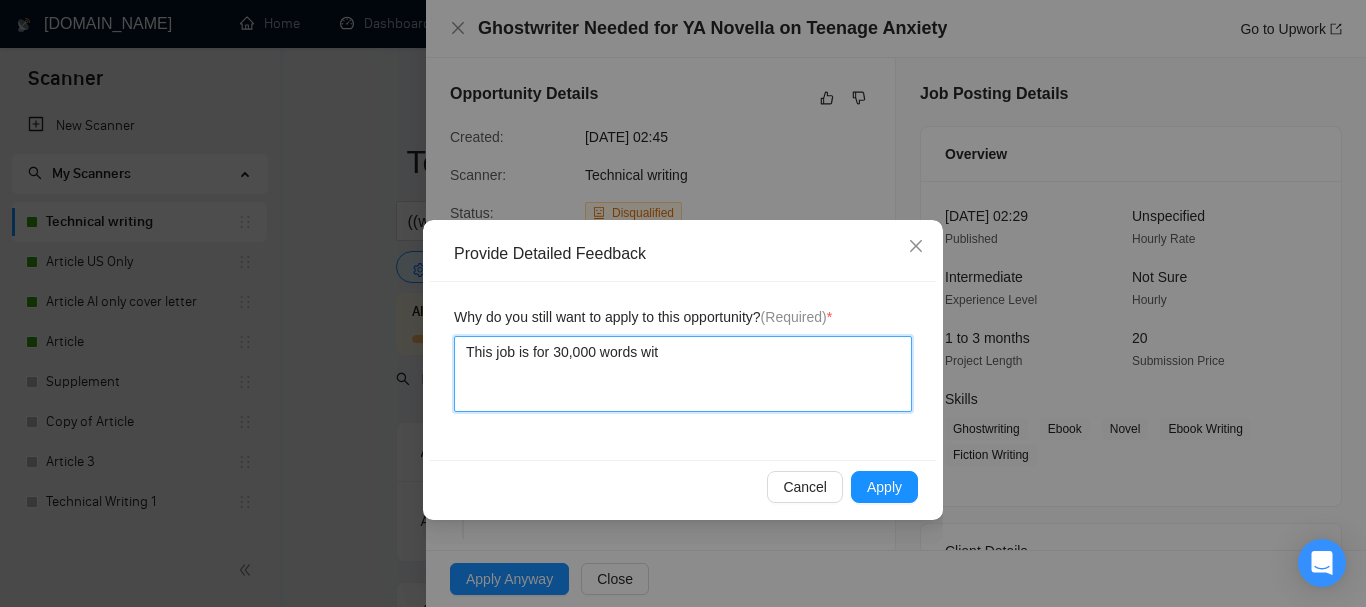 type 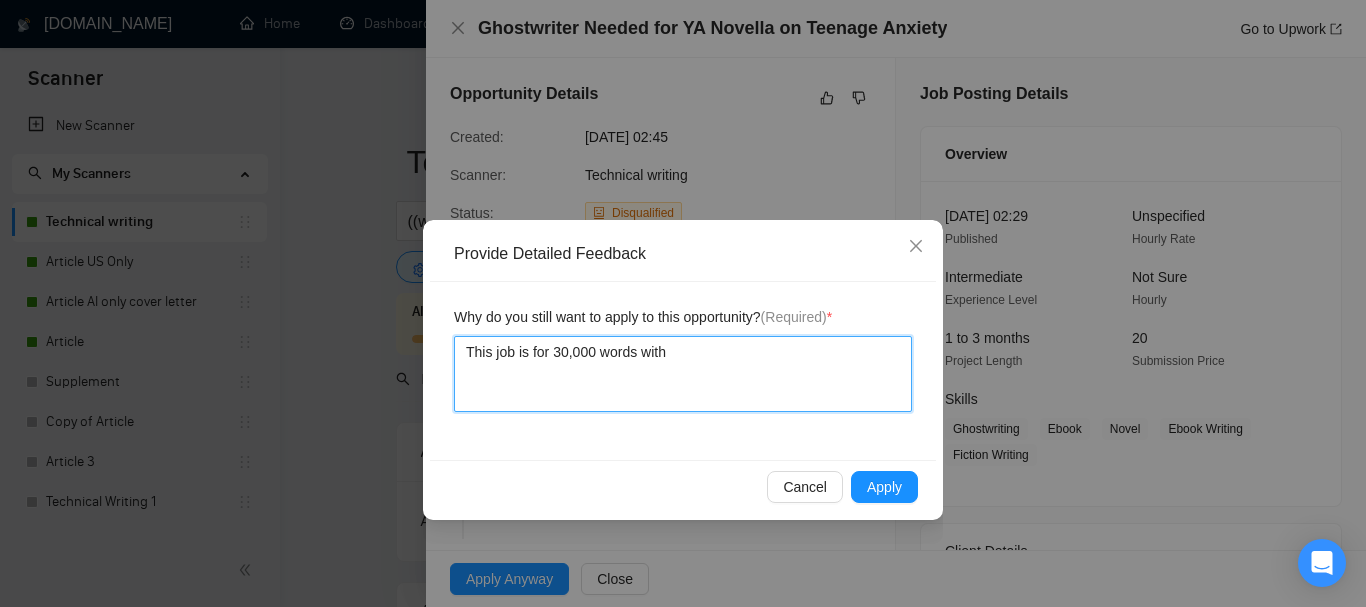 type 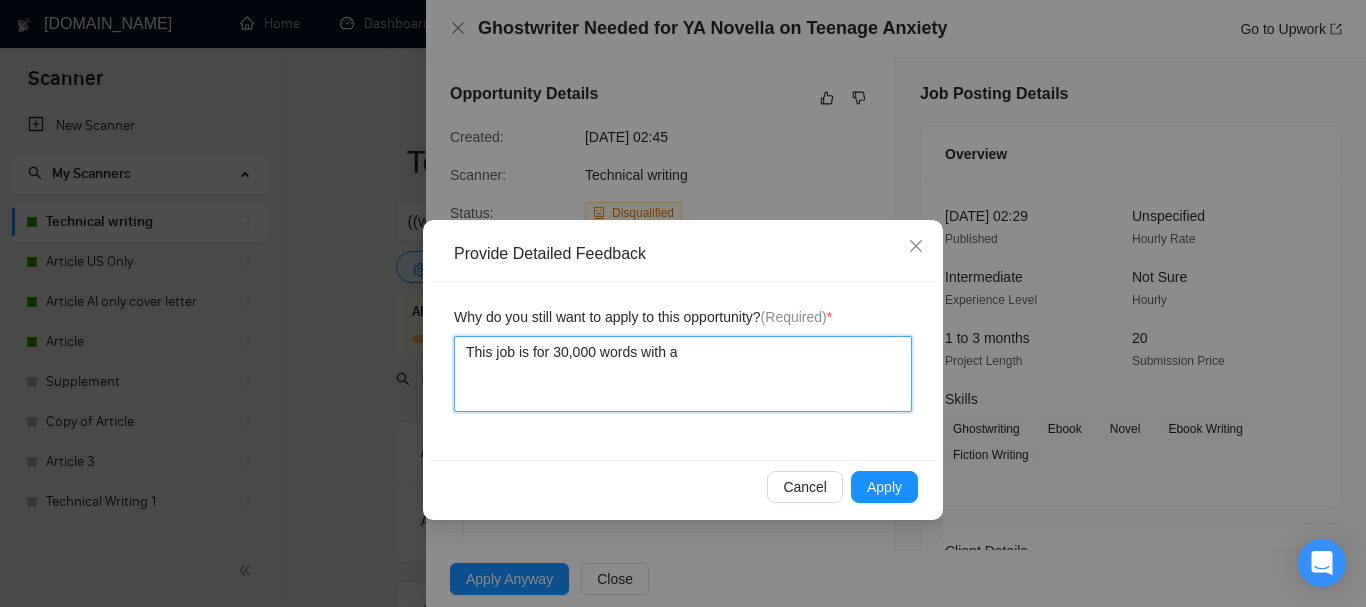 type 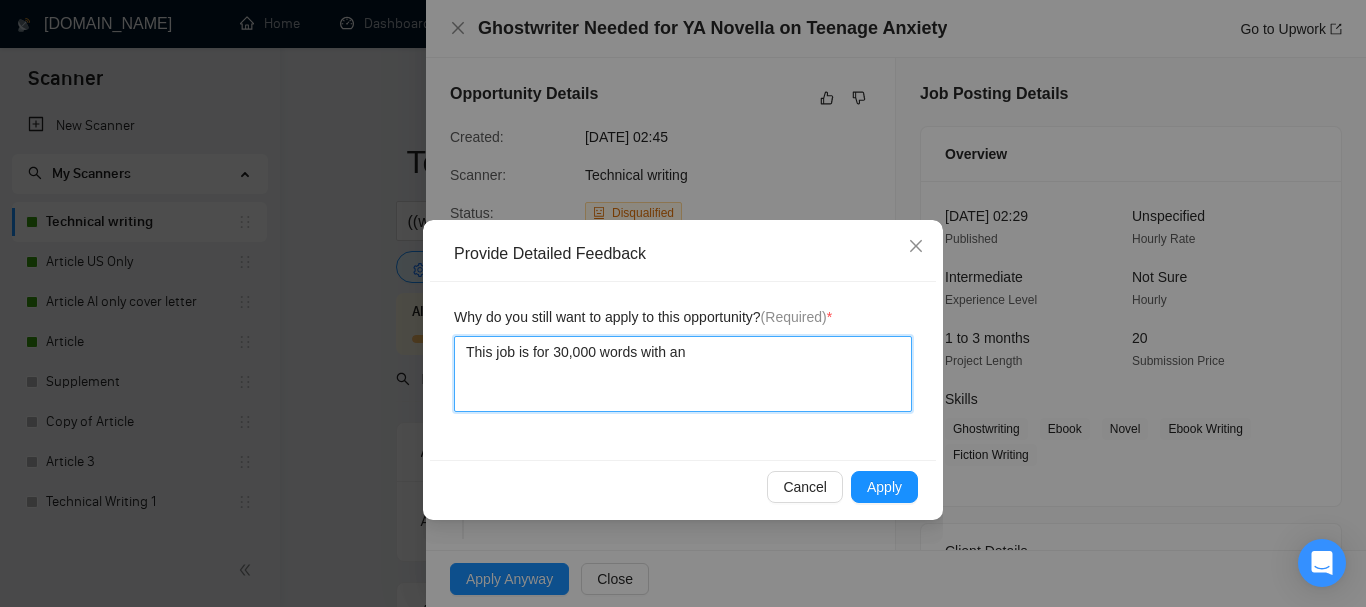 type 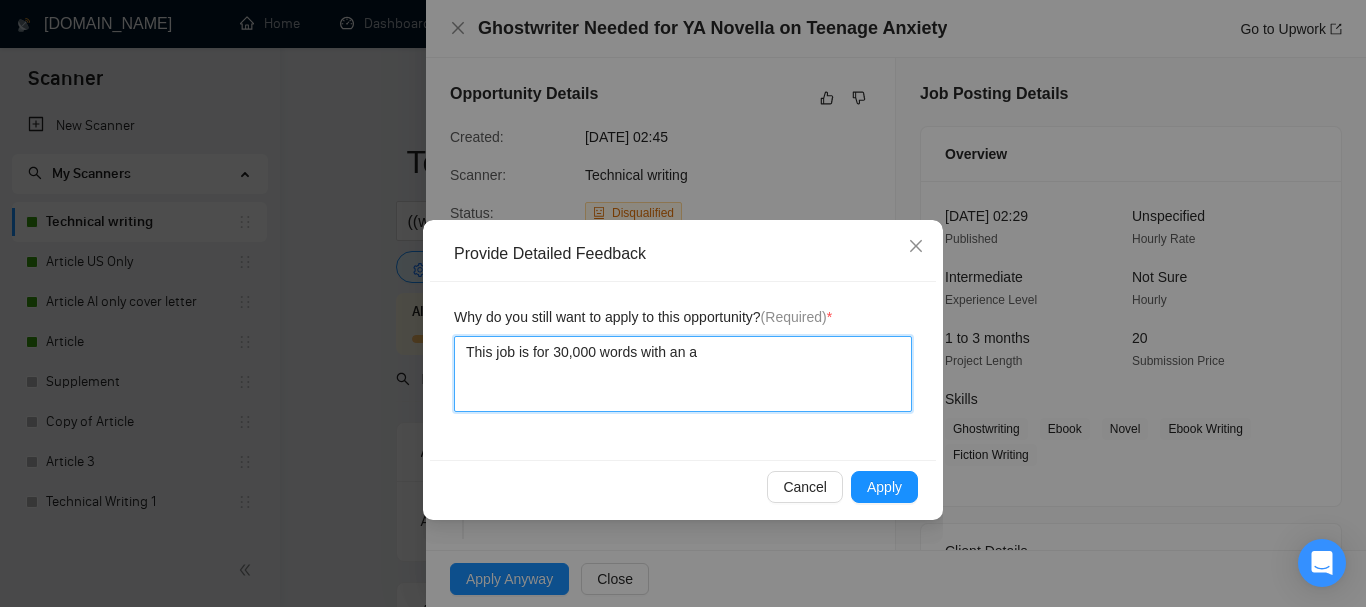 type 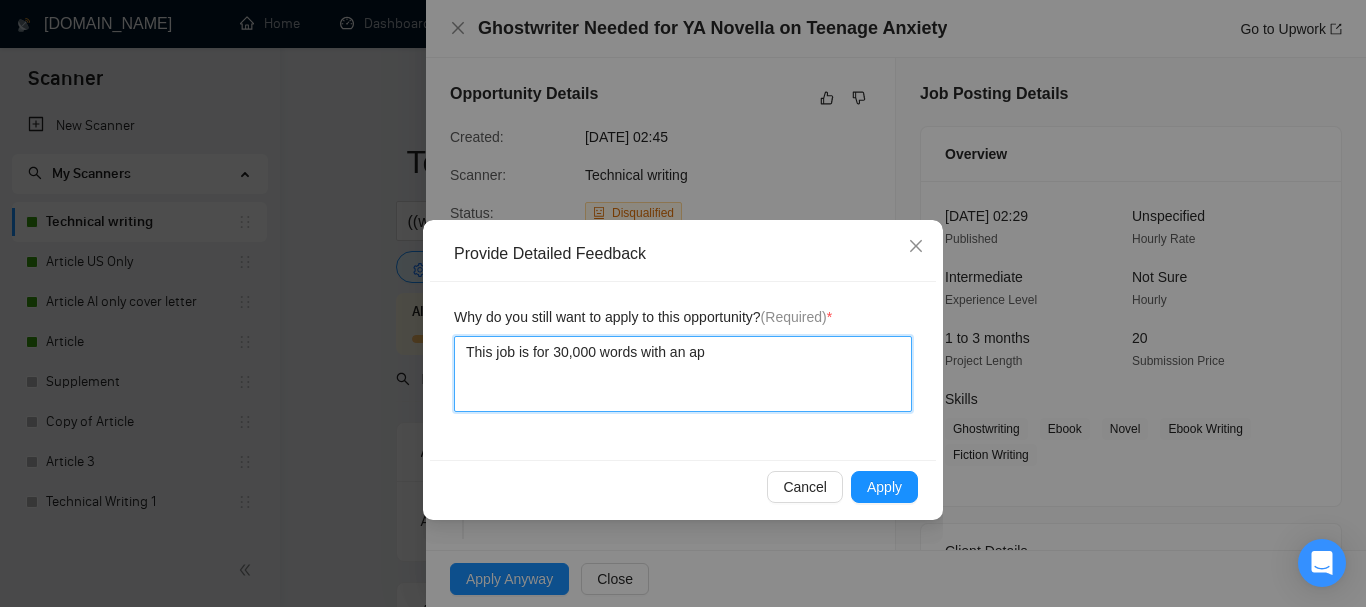 type 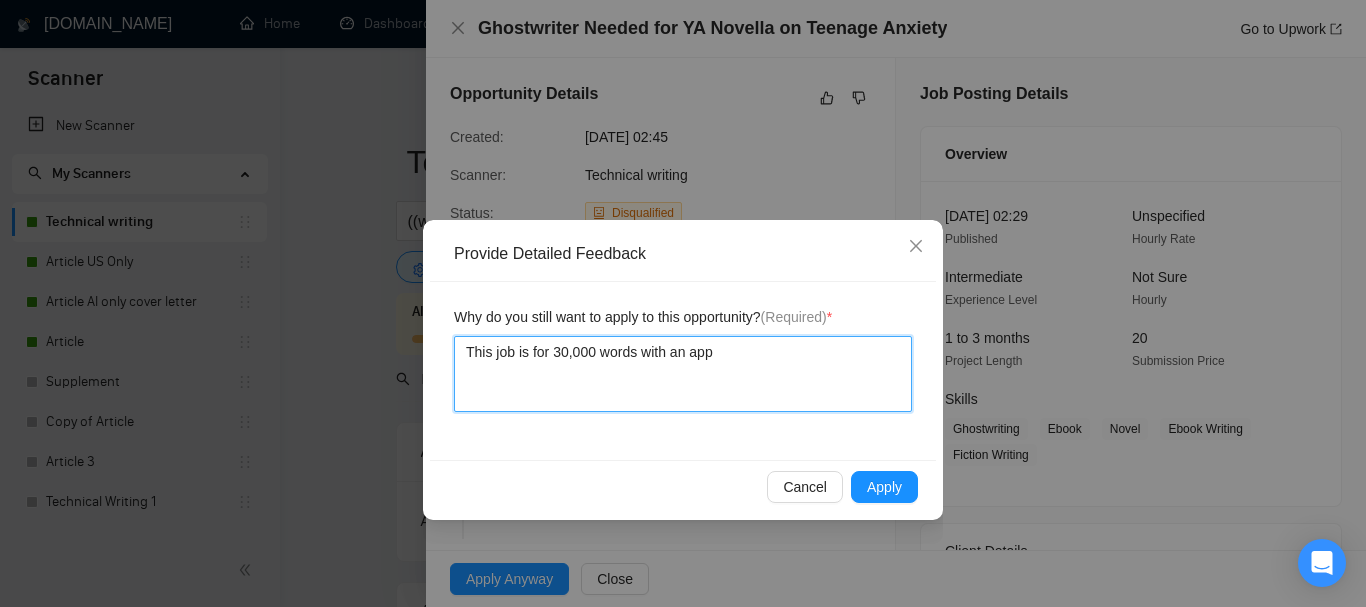 type 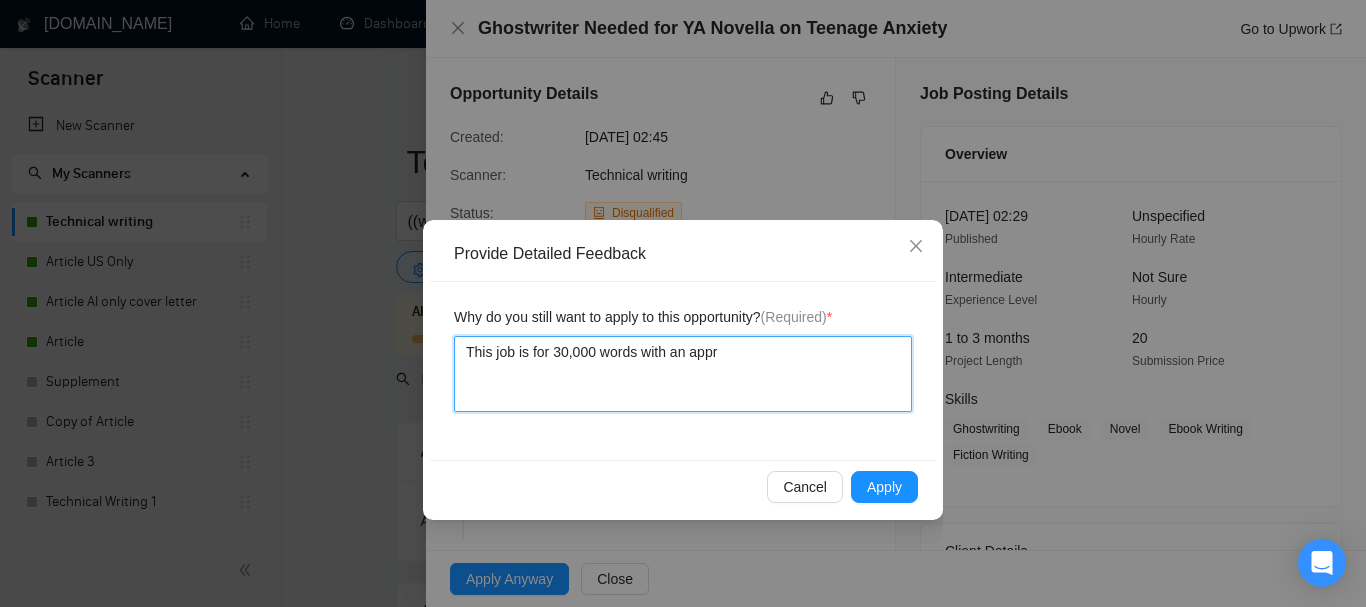 type 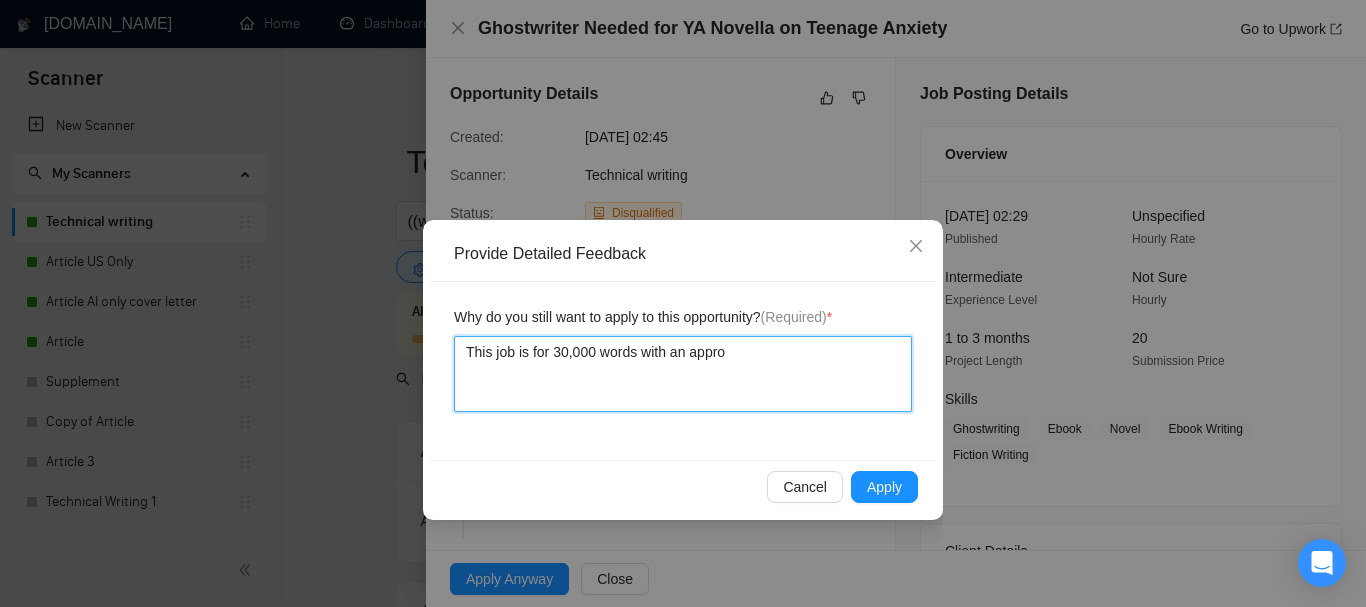 type 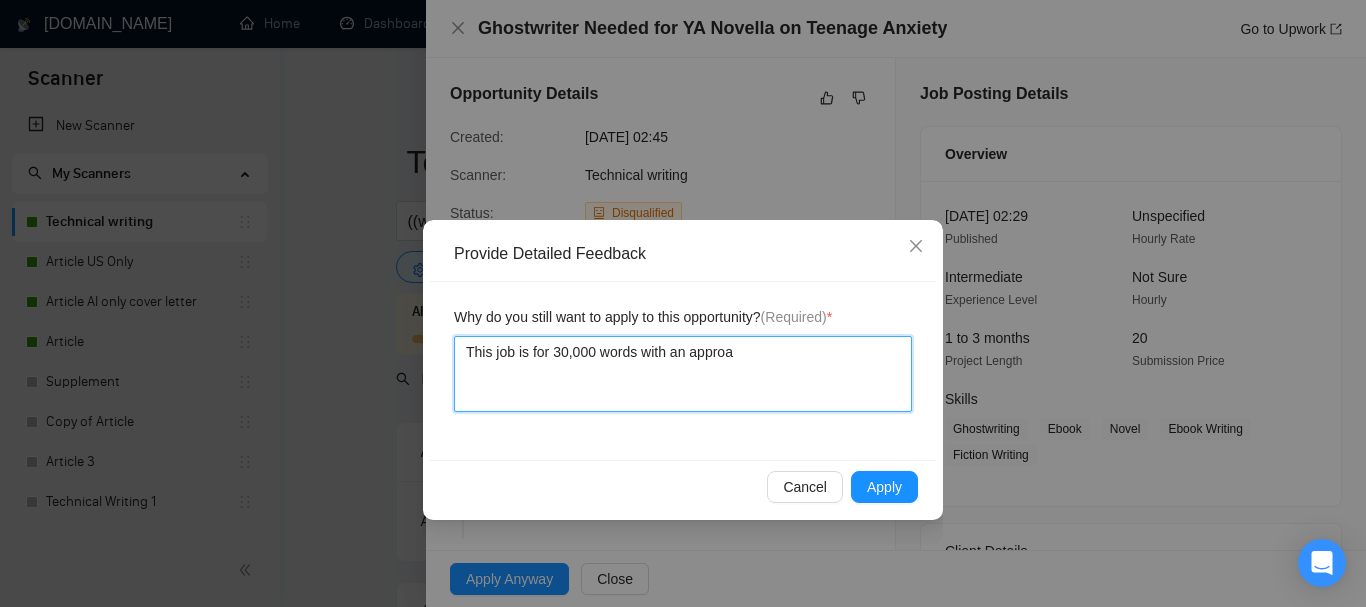 type 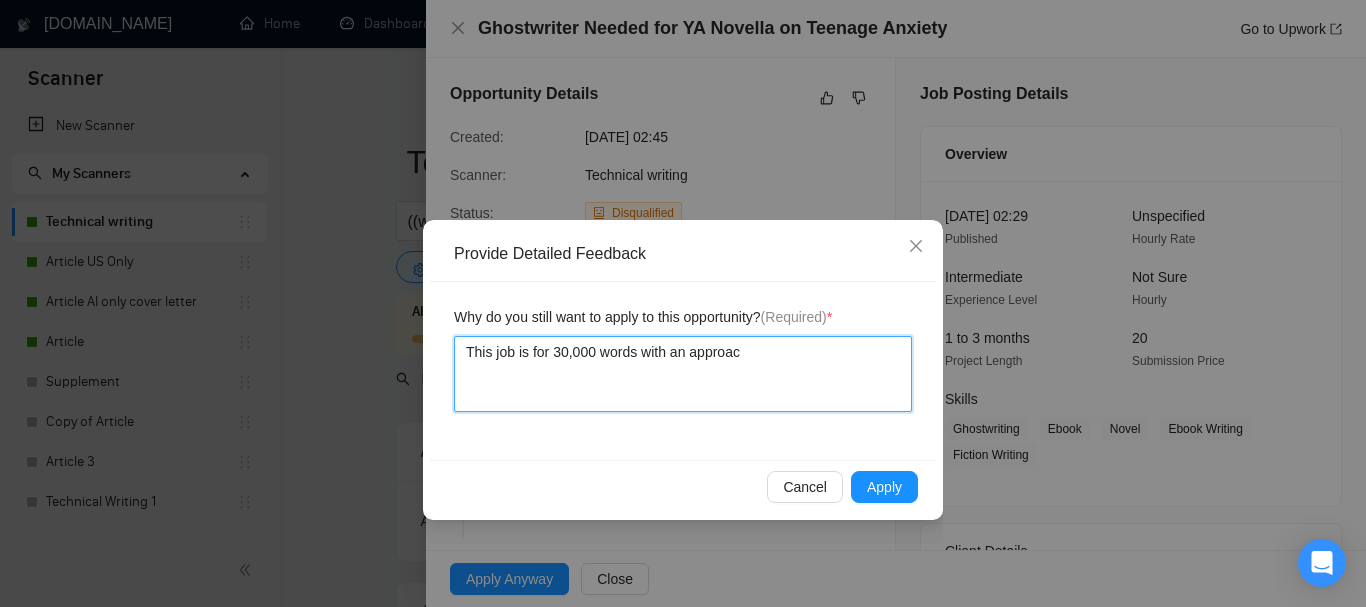 type 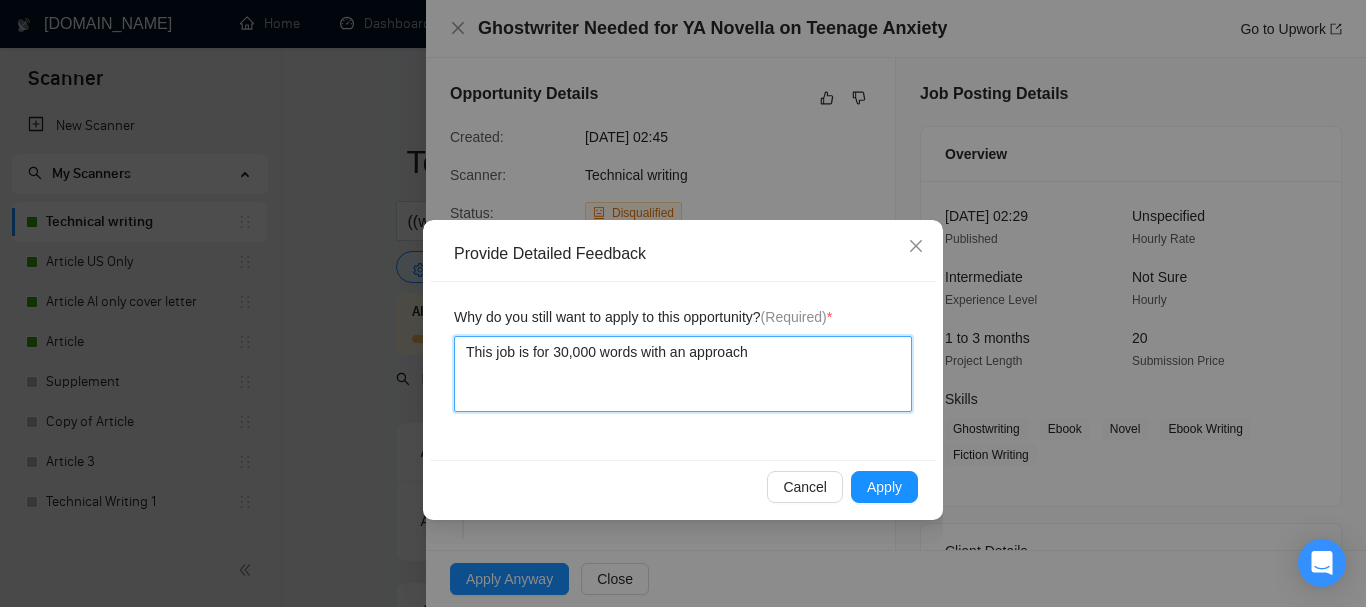 type 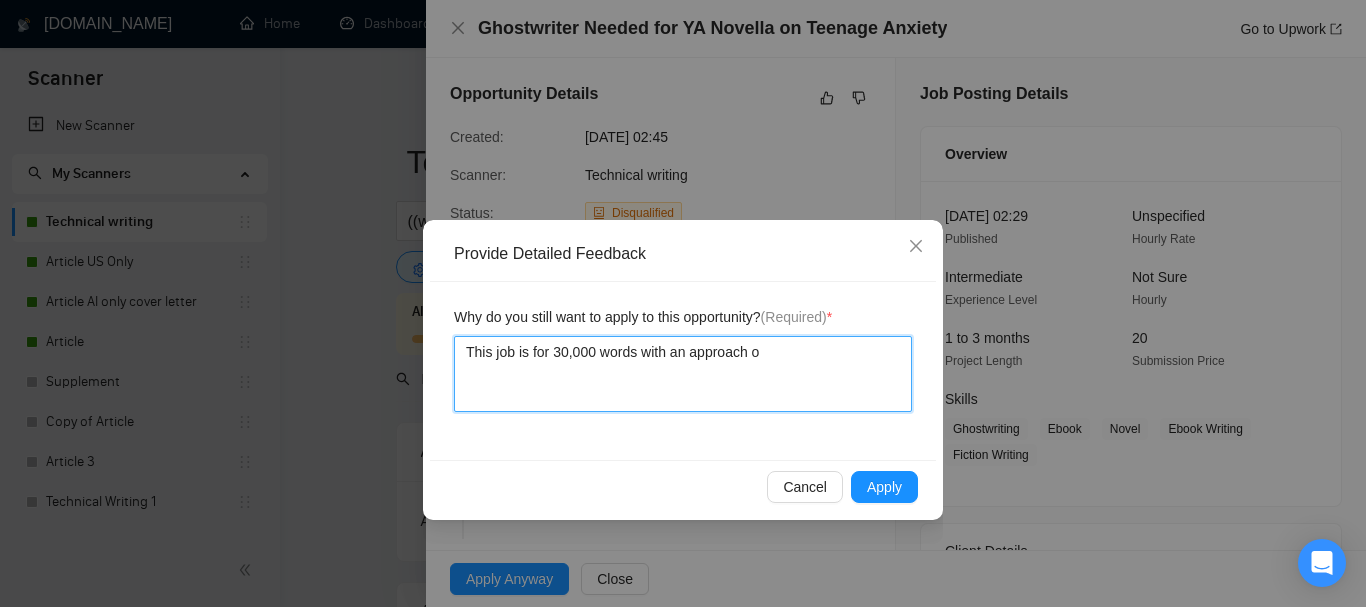 type 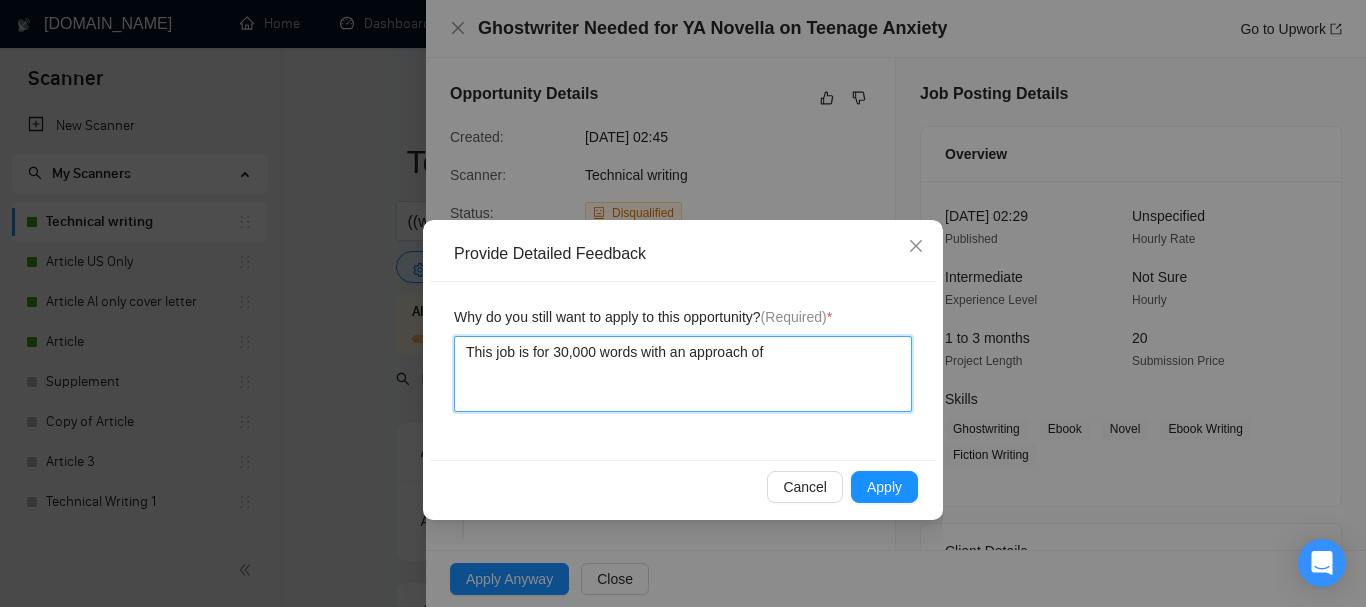 type 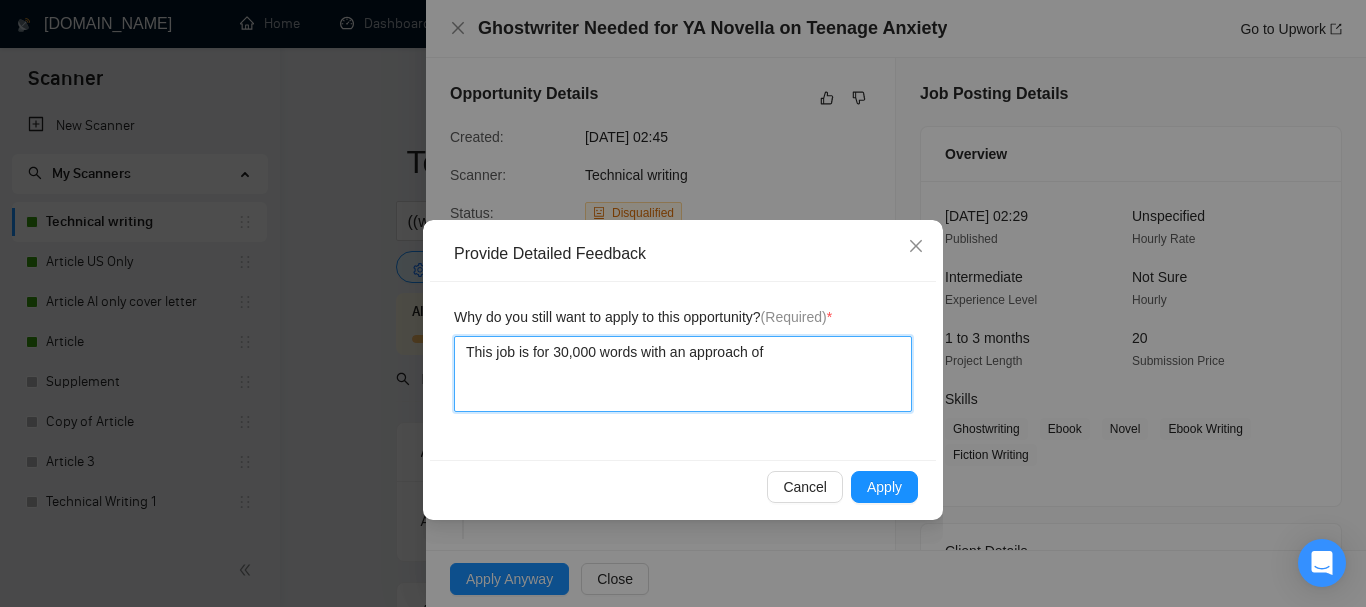 drag, startPoint x: 461, startPoint y: 349, endPoint x: 915, endPoint y: 371, distance: 454.5327 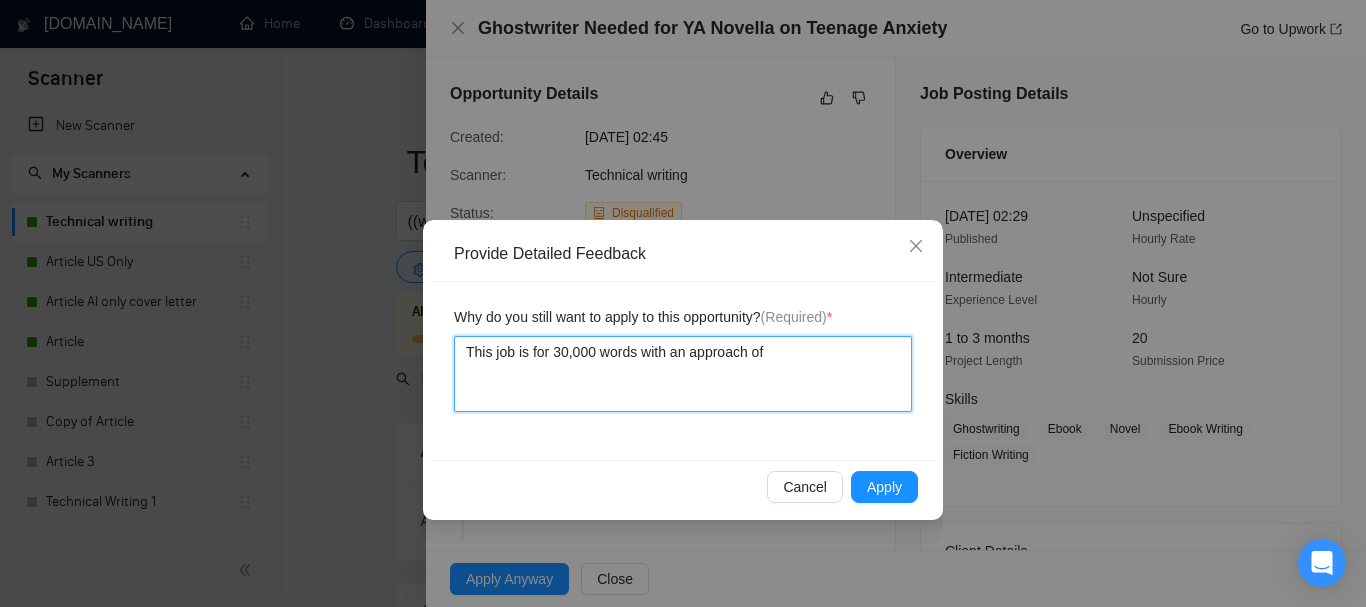 type on "T" 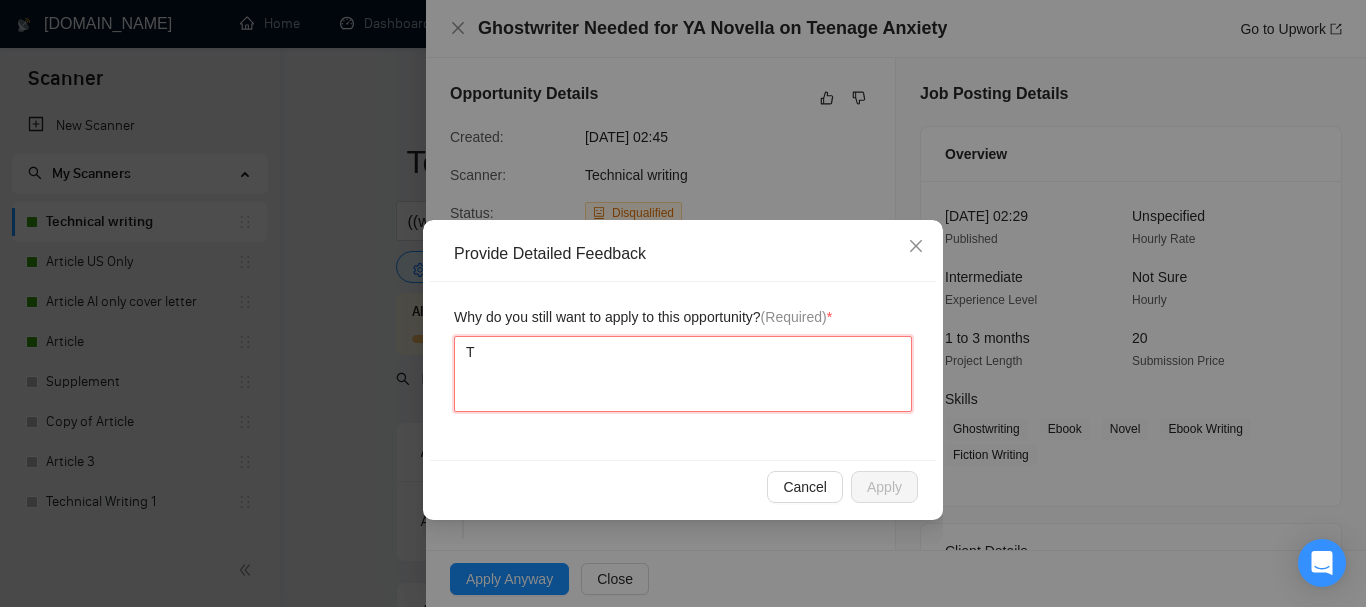 type 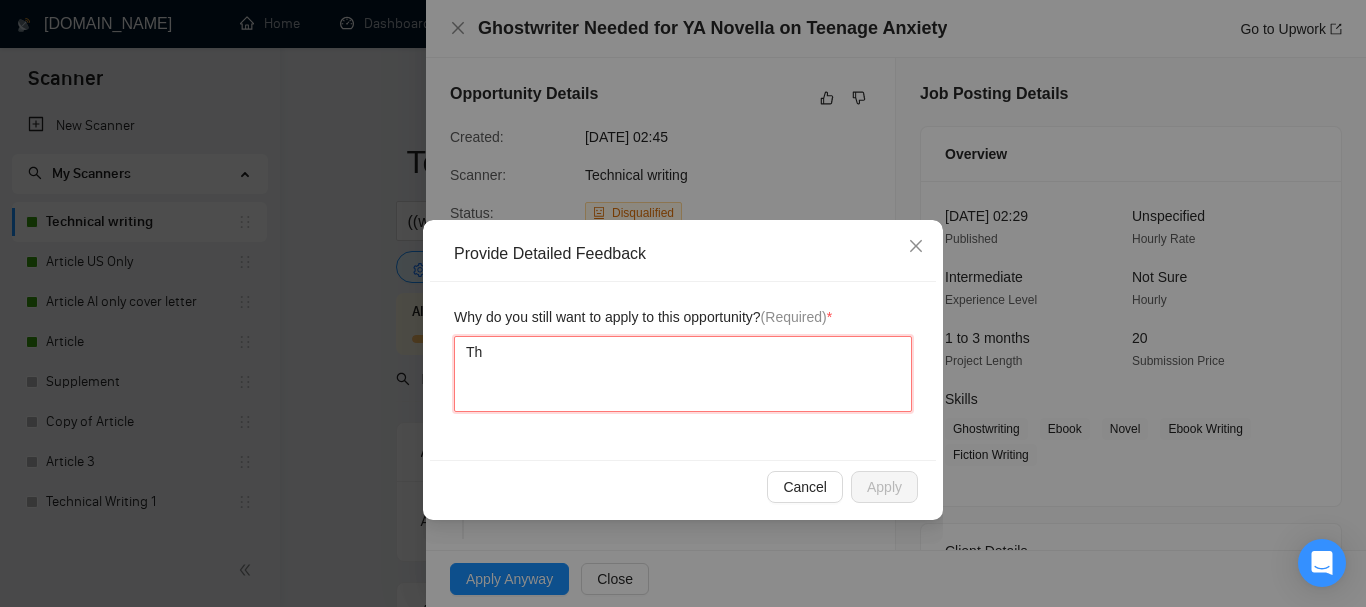 type 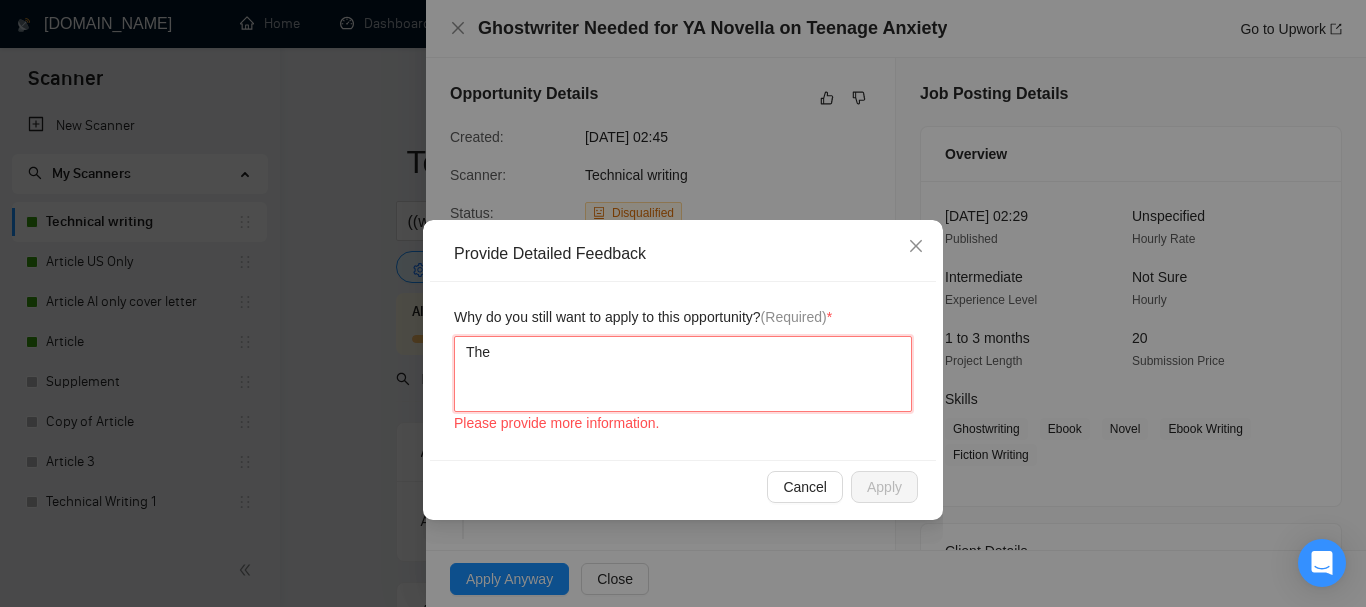 type 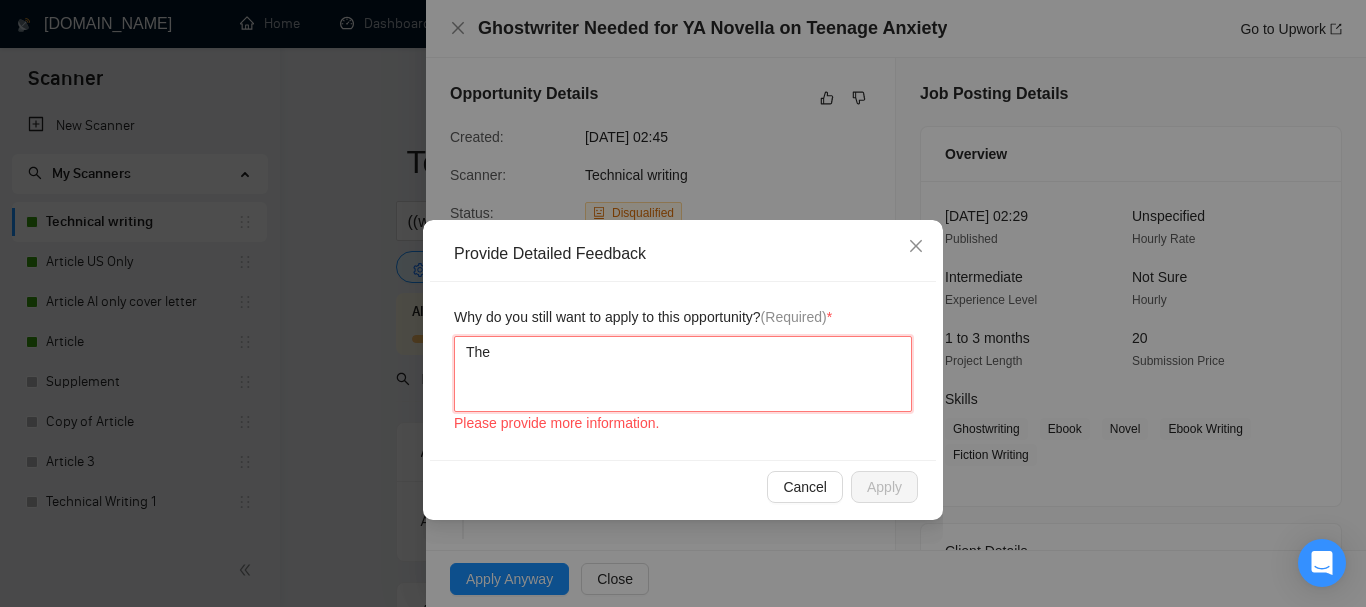 type 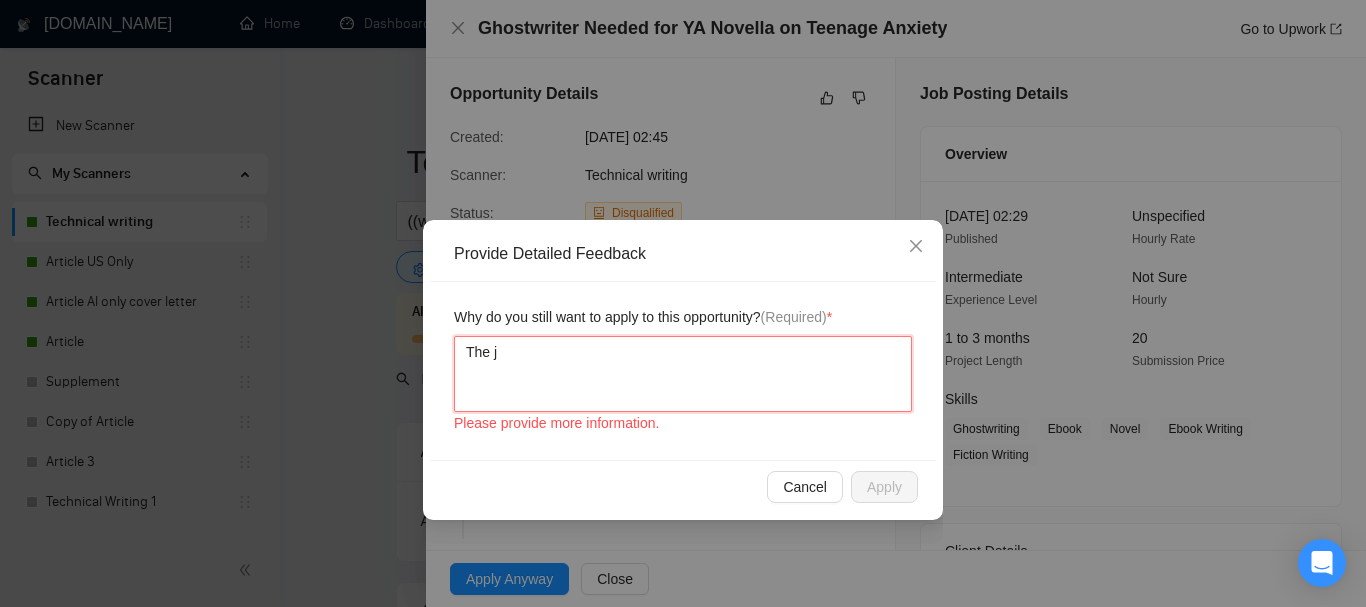 type 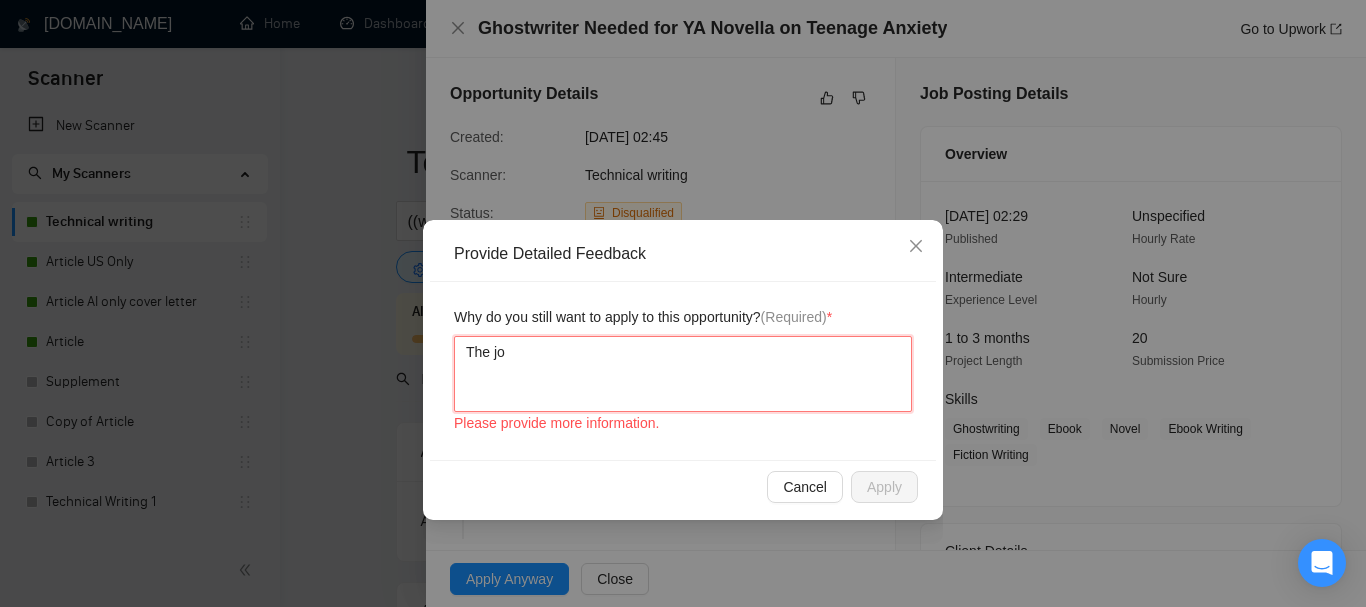 type 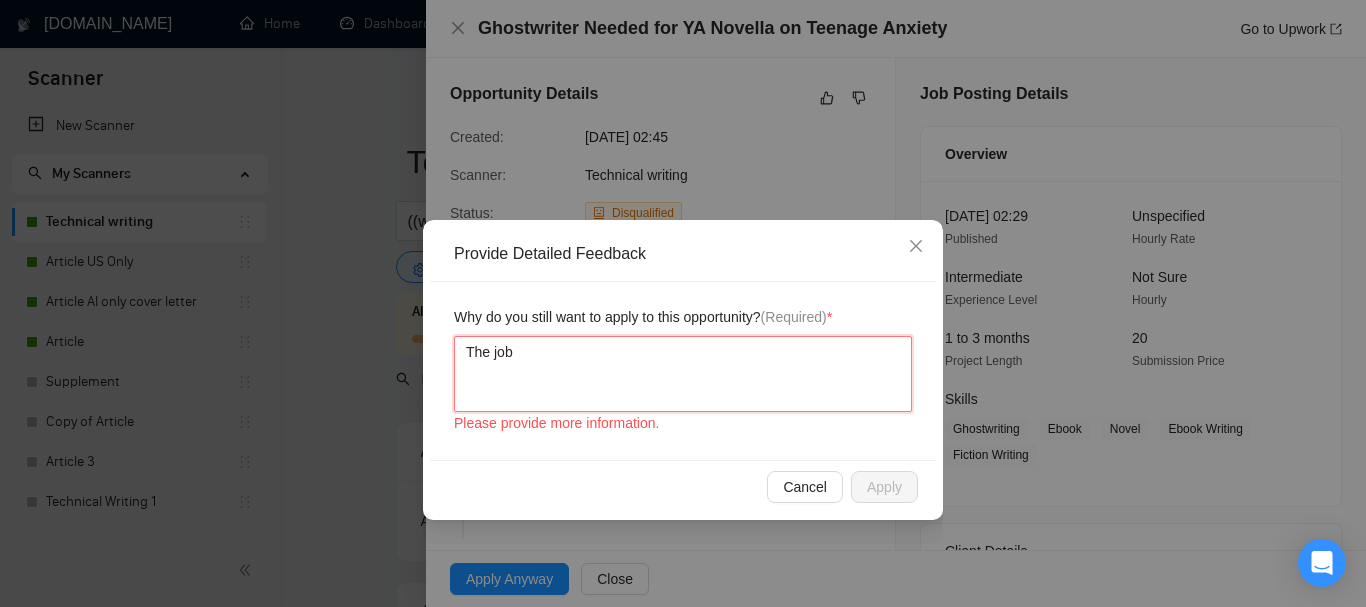 type on "The job" 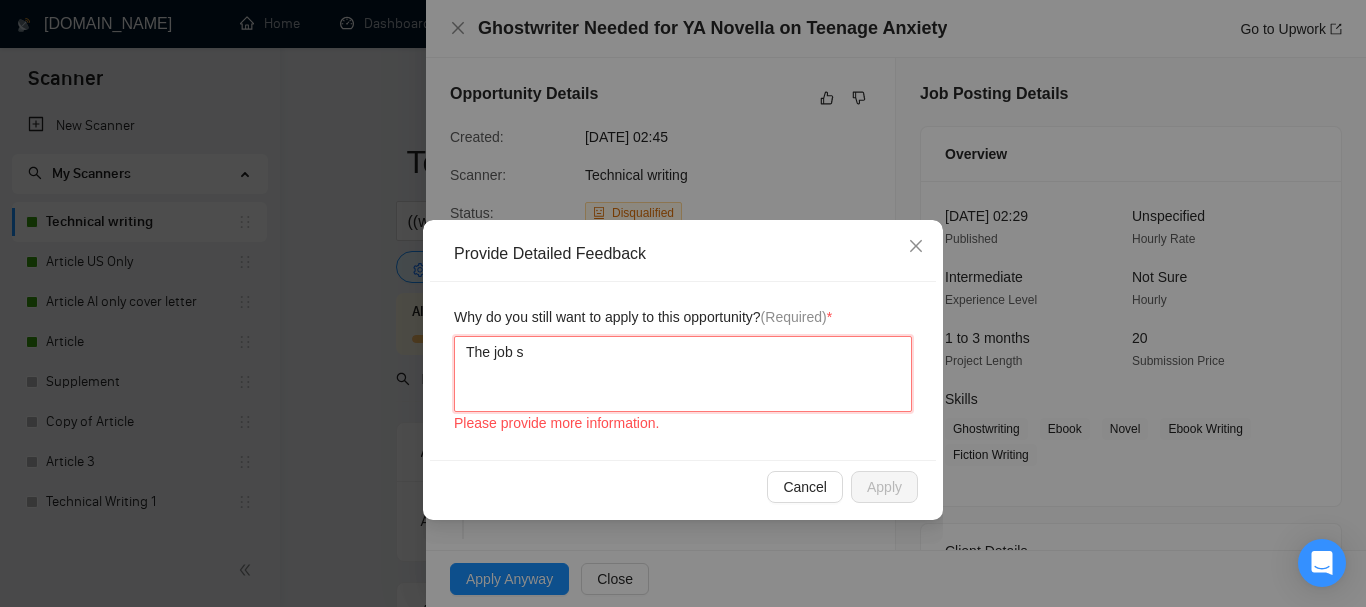 type 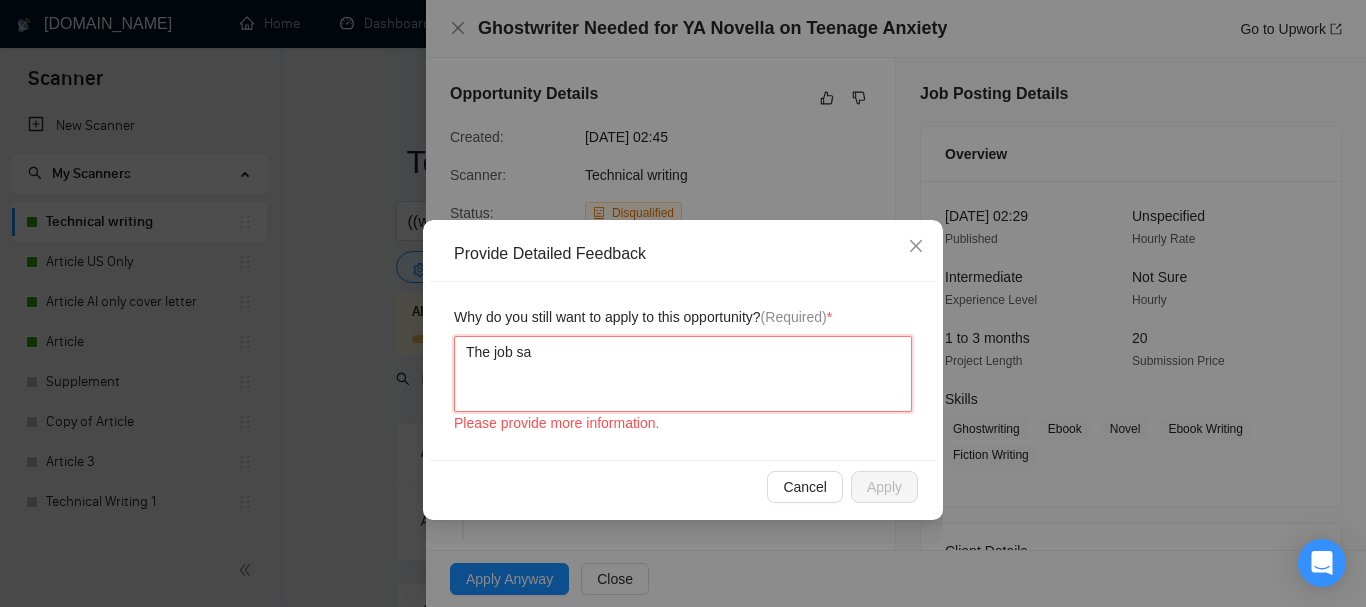 type 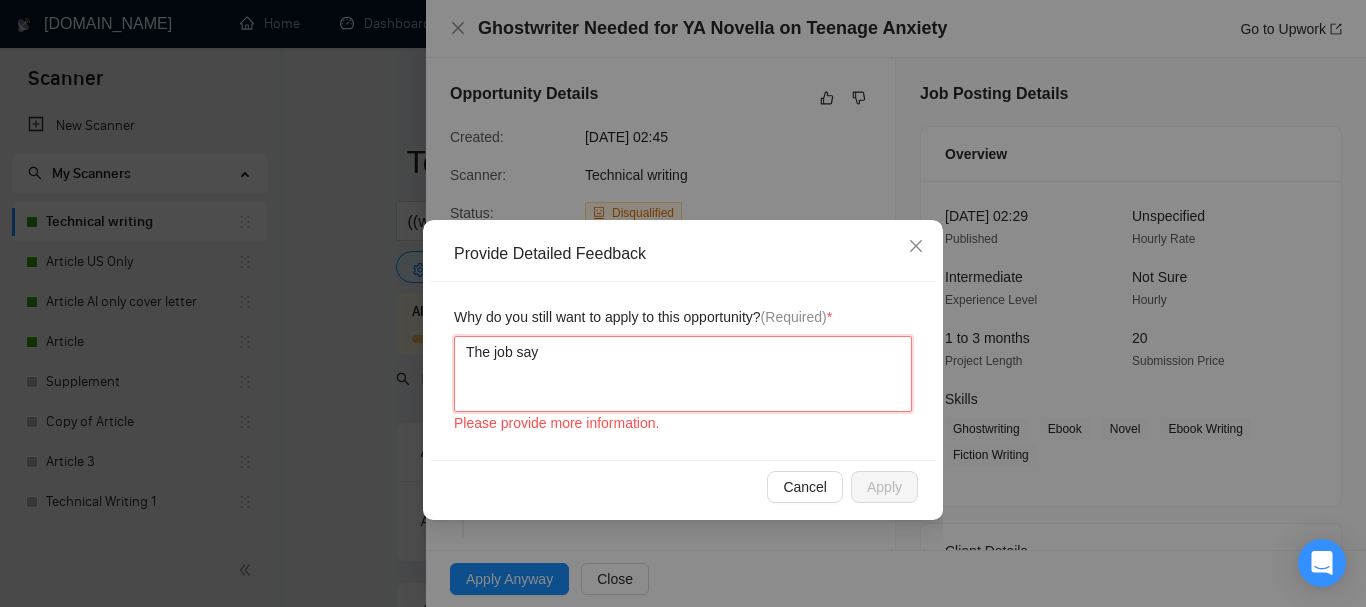 type 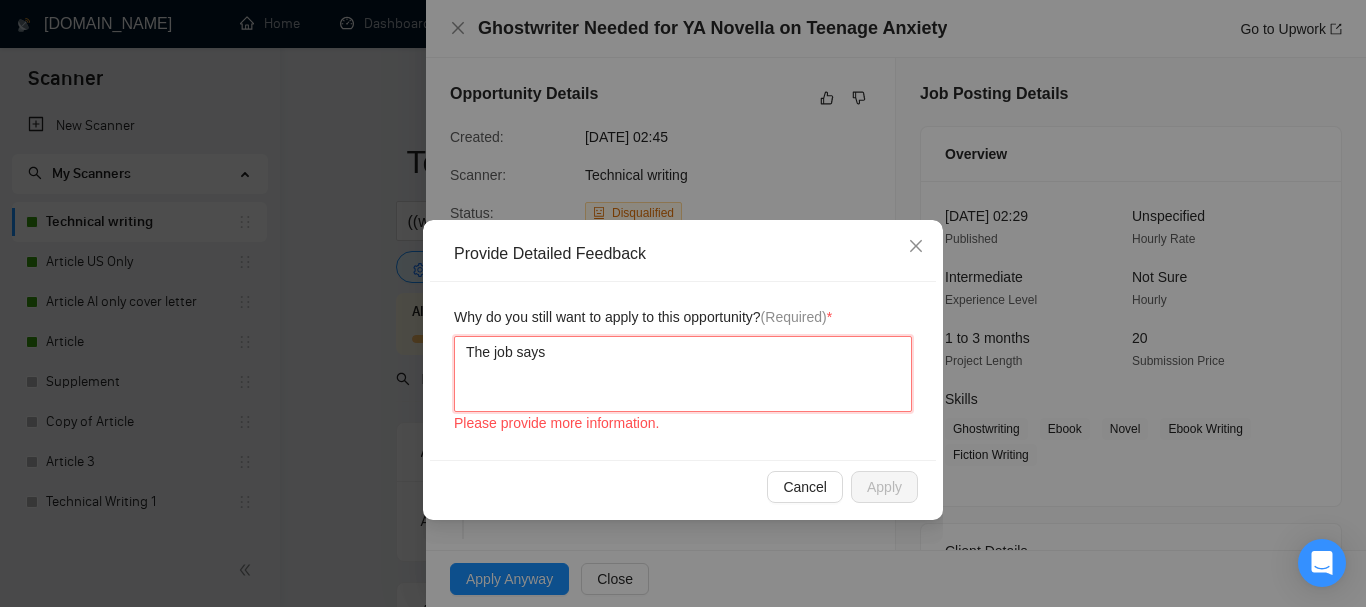 type 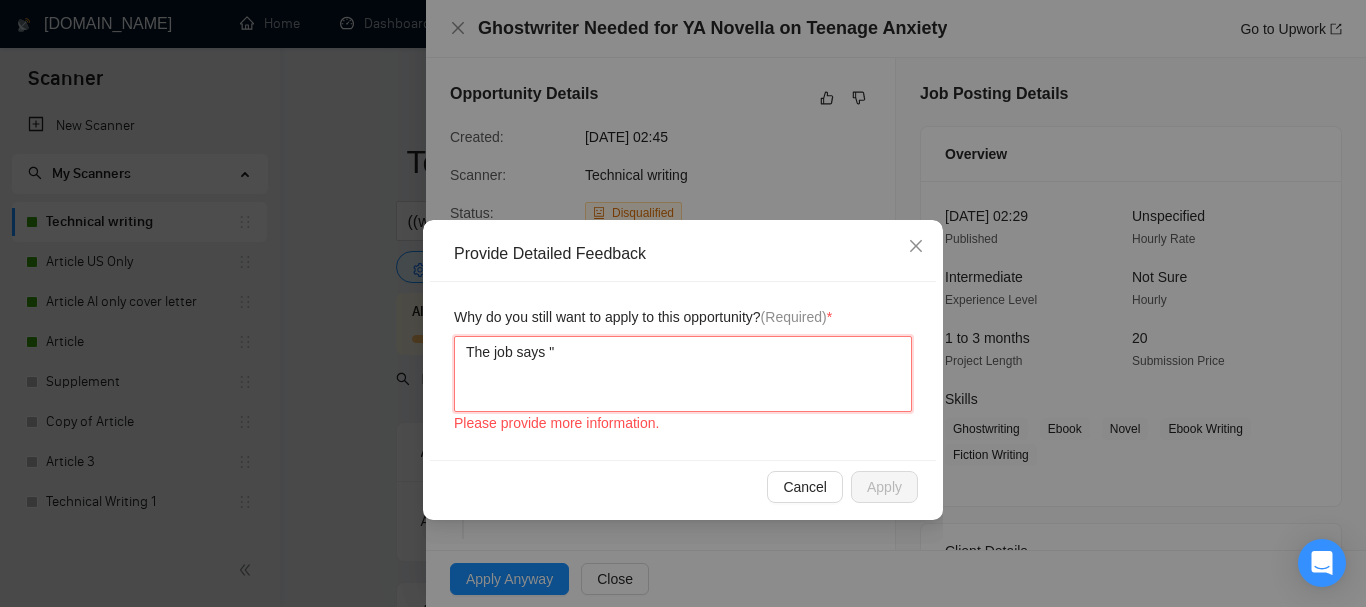 paste on "YA novella (approx. 30,000 words) to life. The story is based on a real case involving teenage anxiety, disordered eating, [MEDICAL_DATA], and the complex emotional relationship between a girl and her mother." 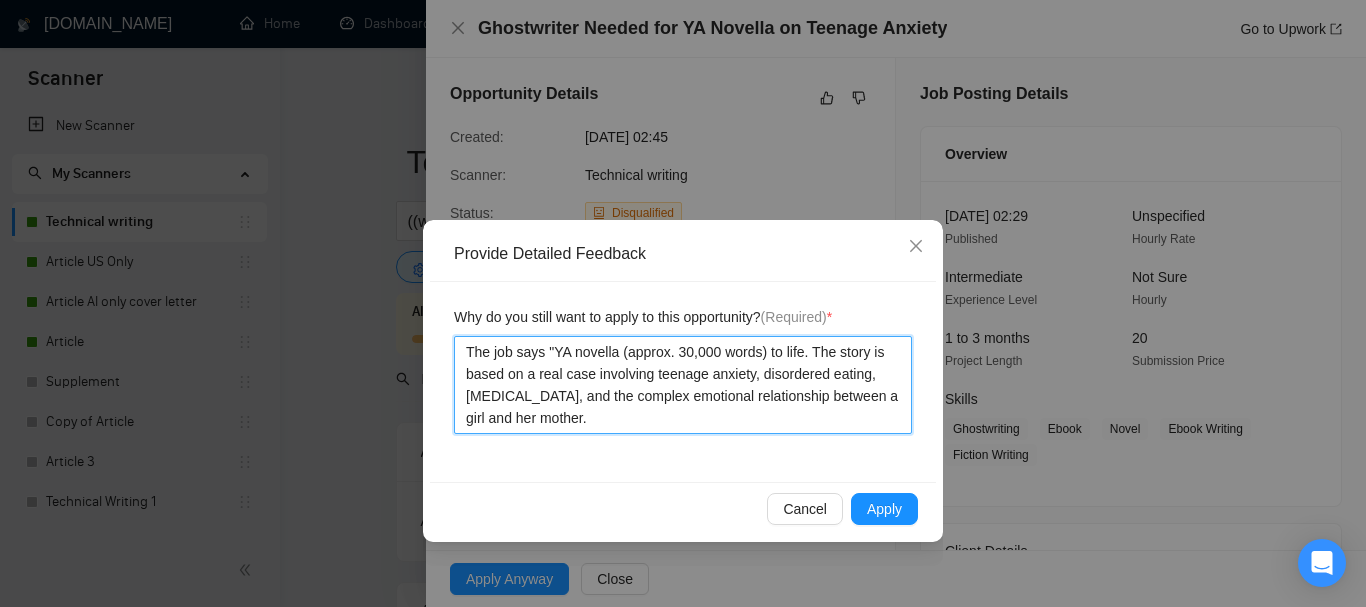 type 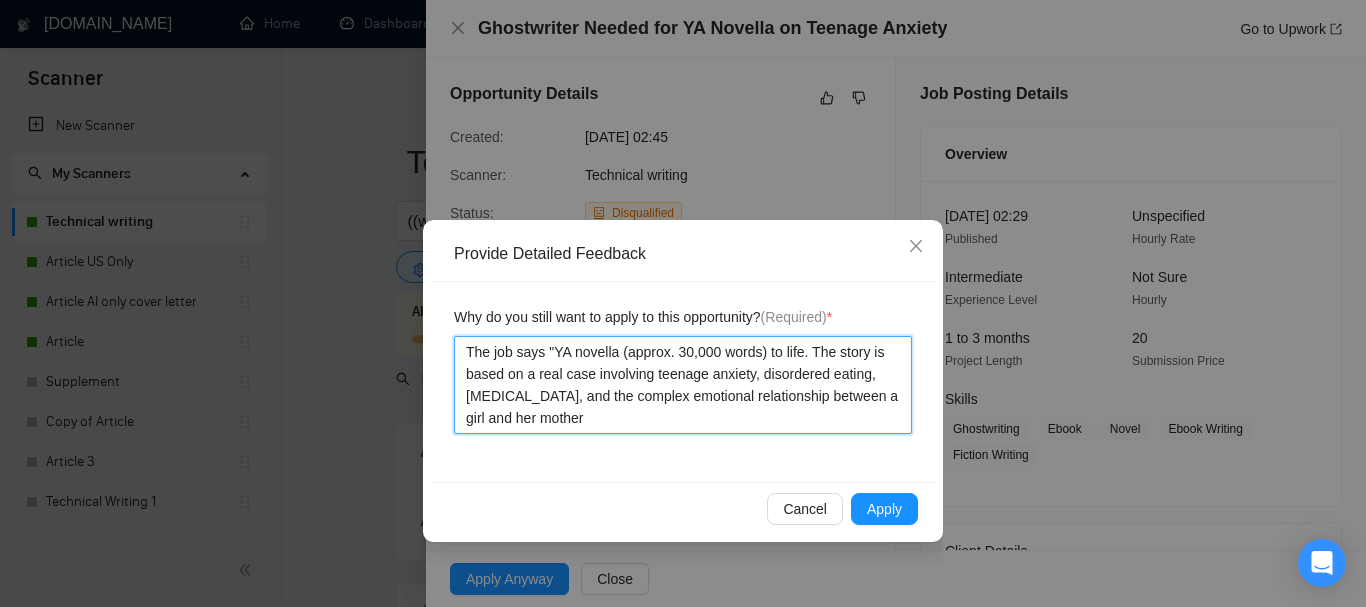 type 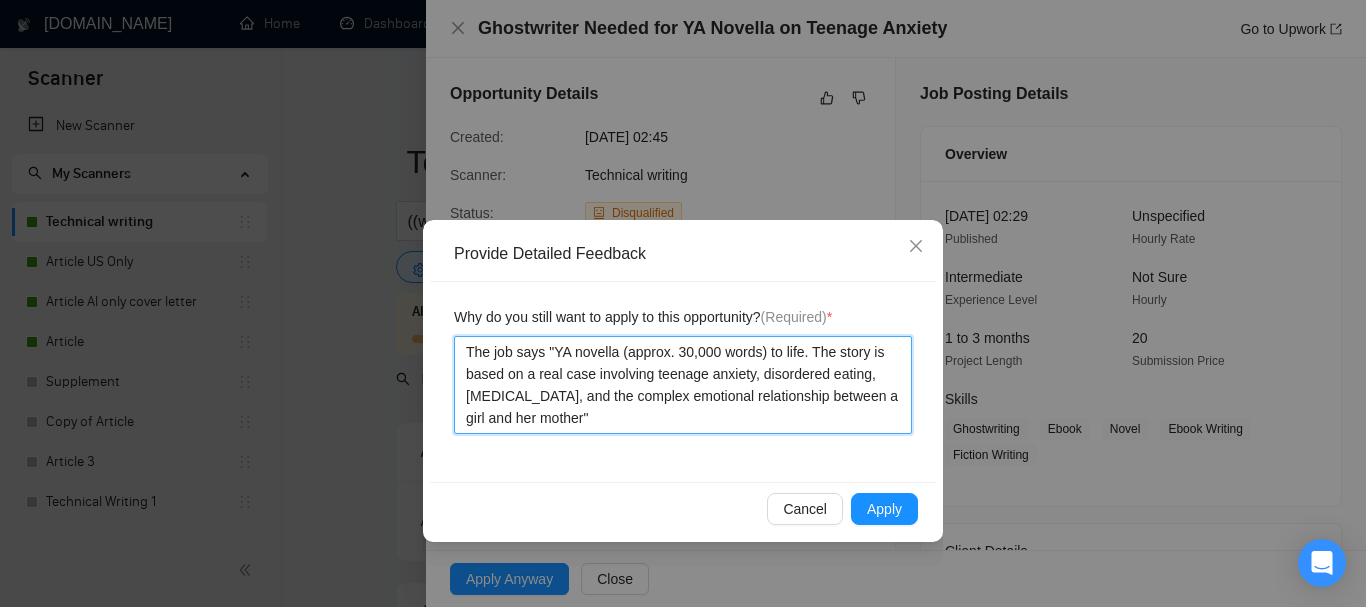type 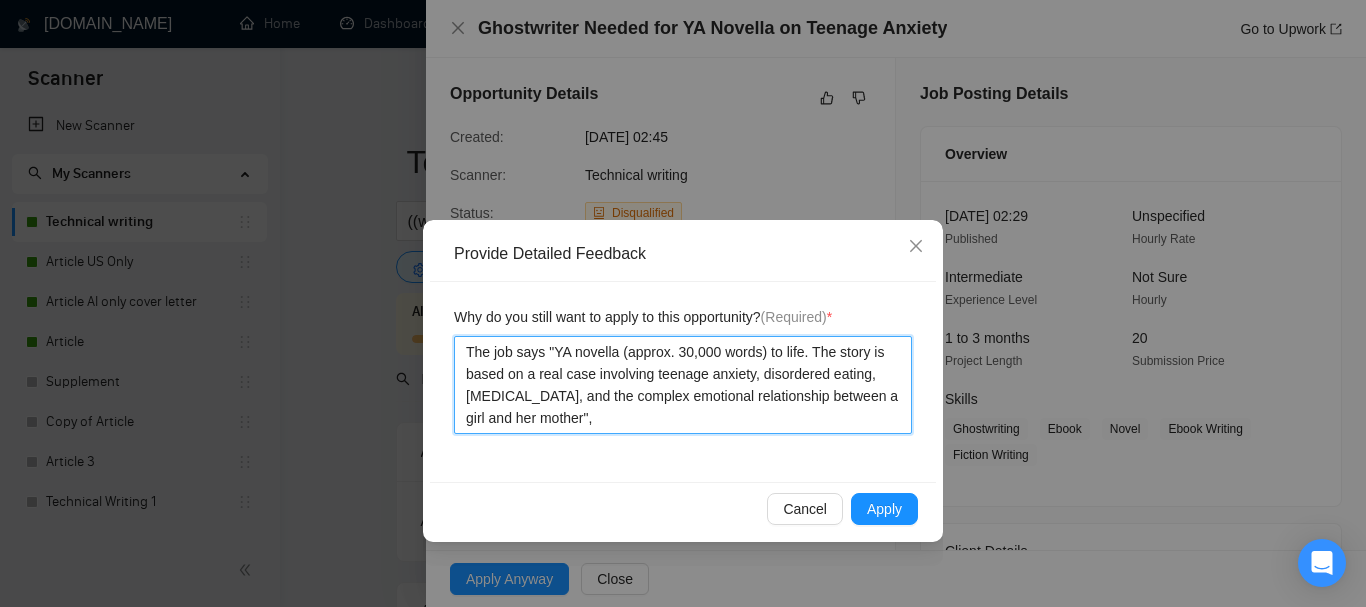 type 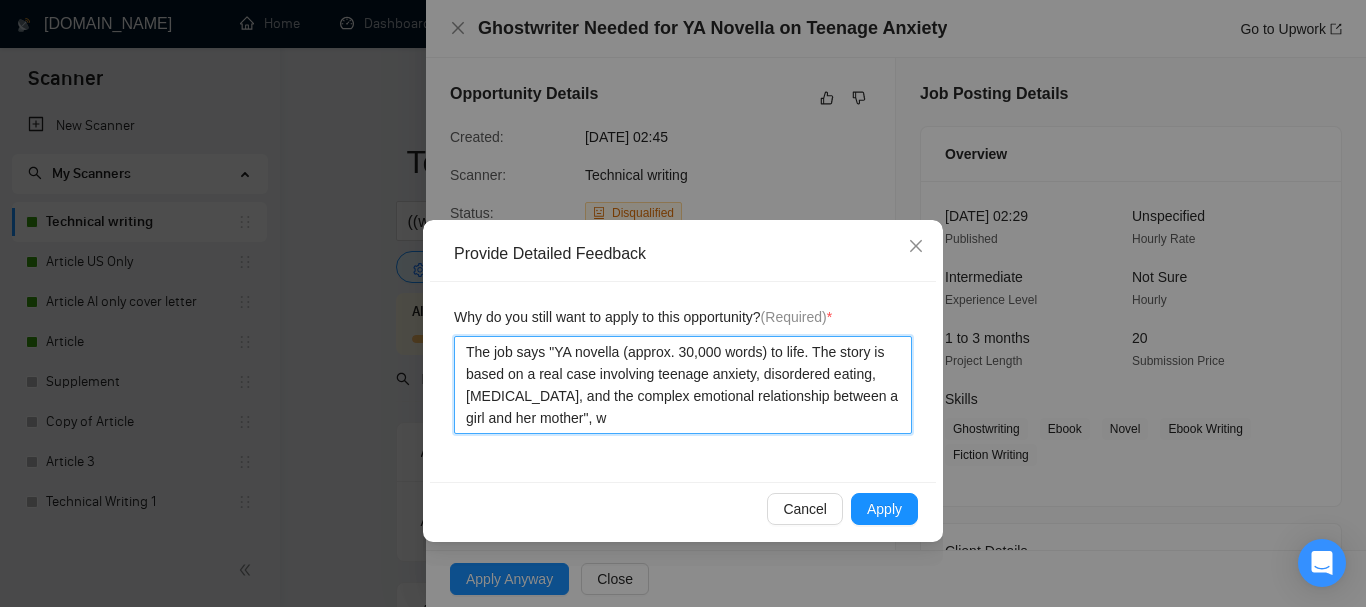 type 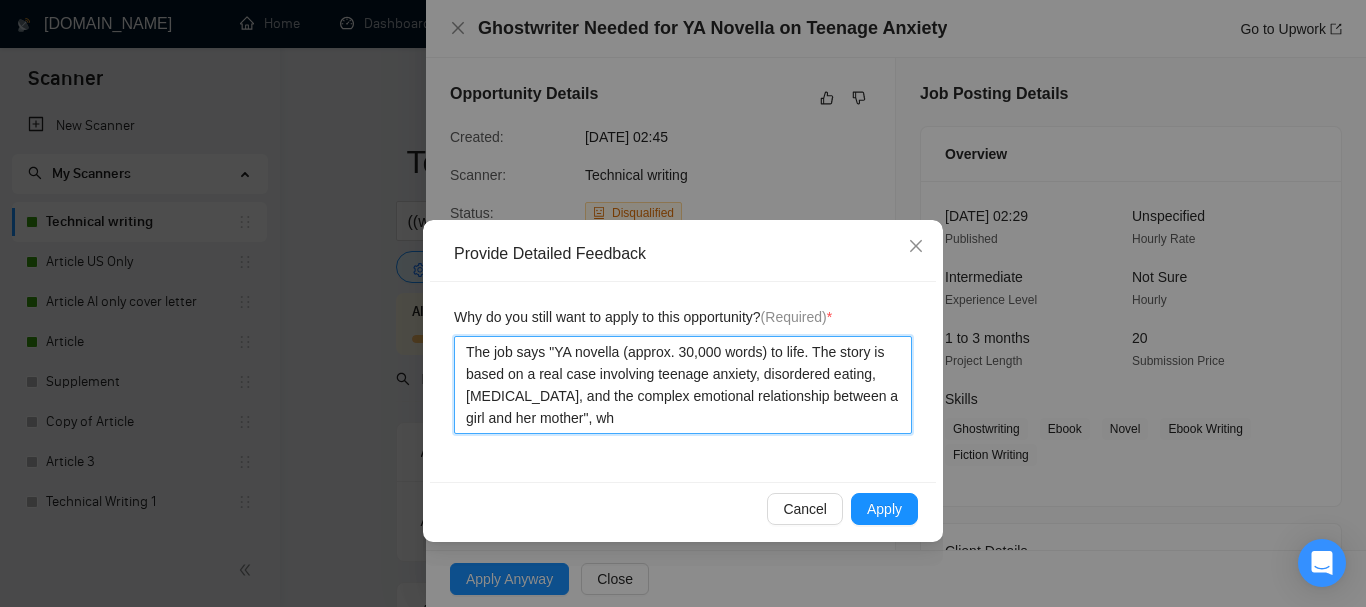 type 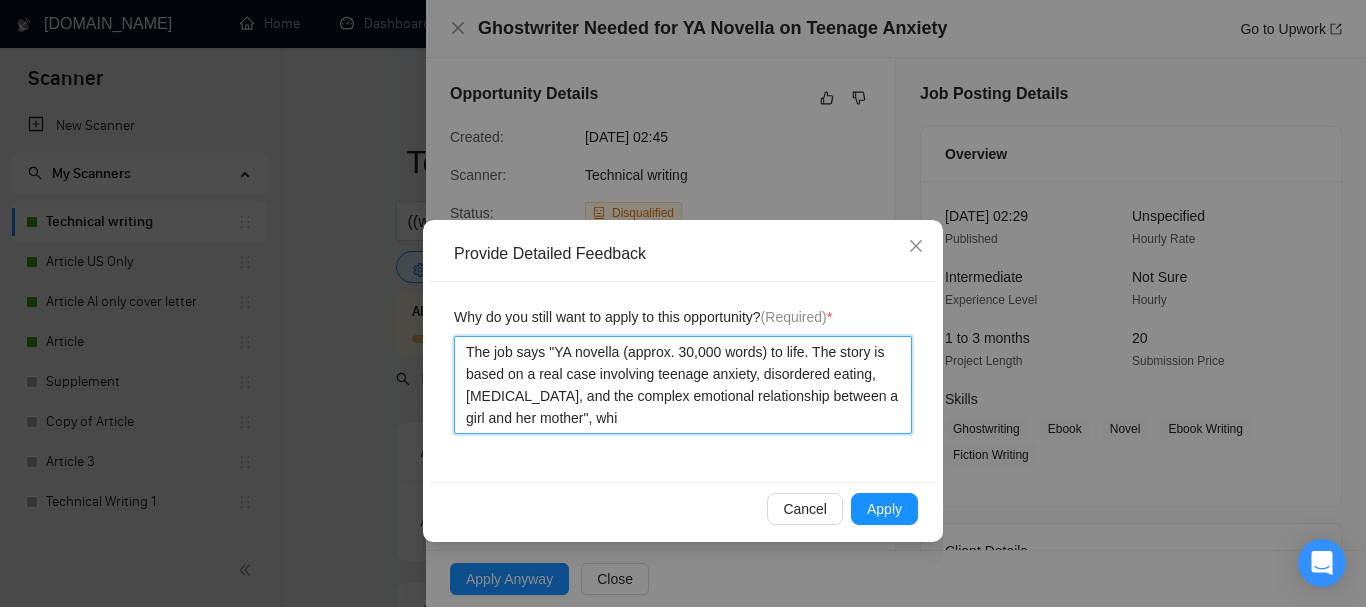 type 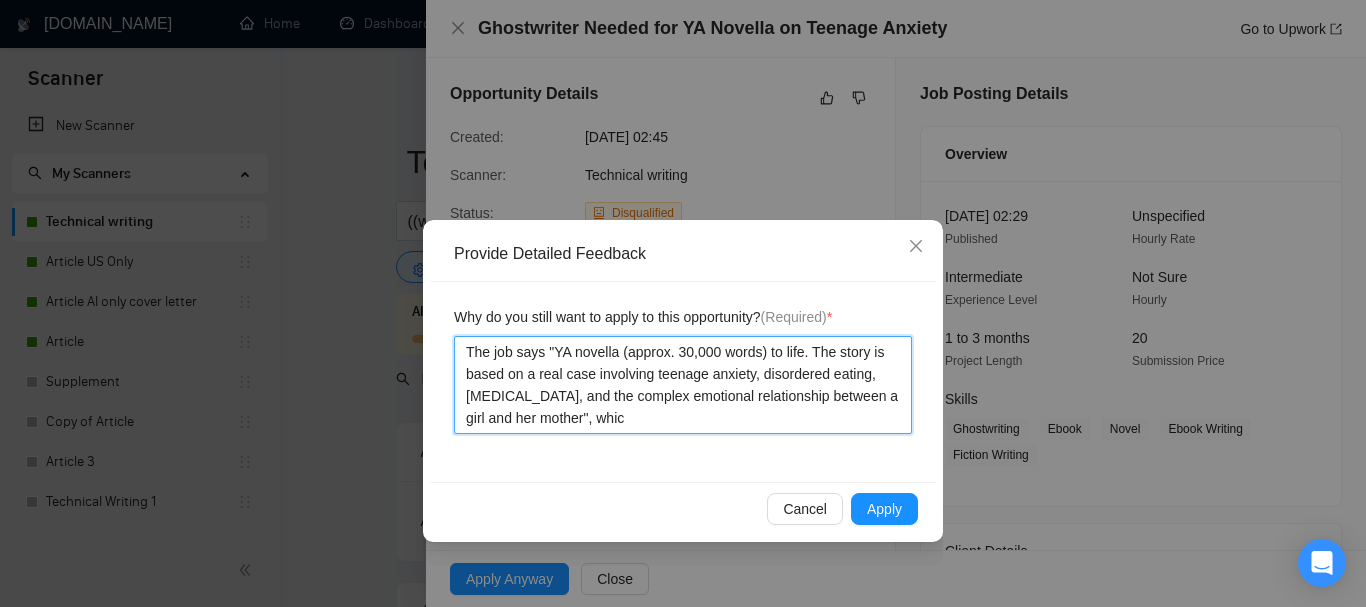 type 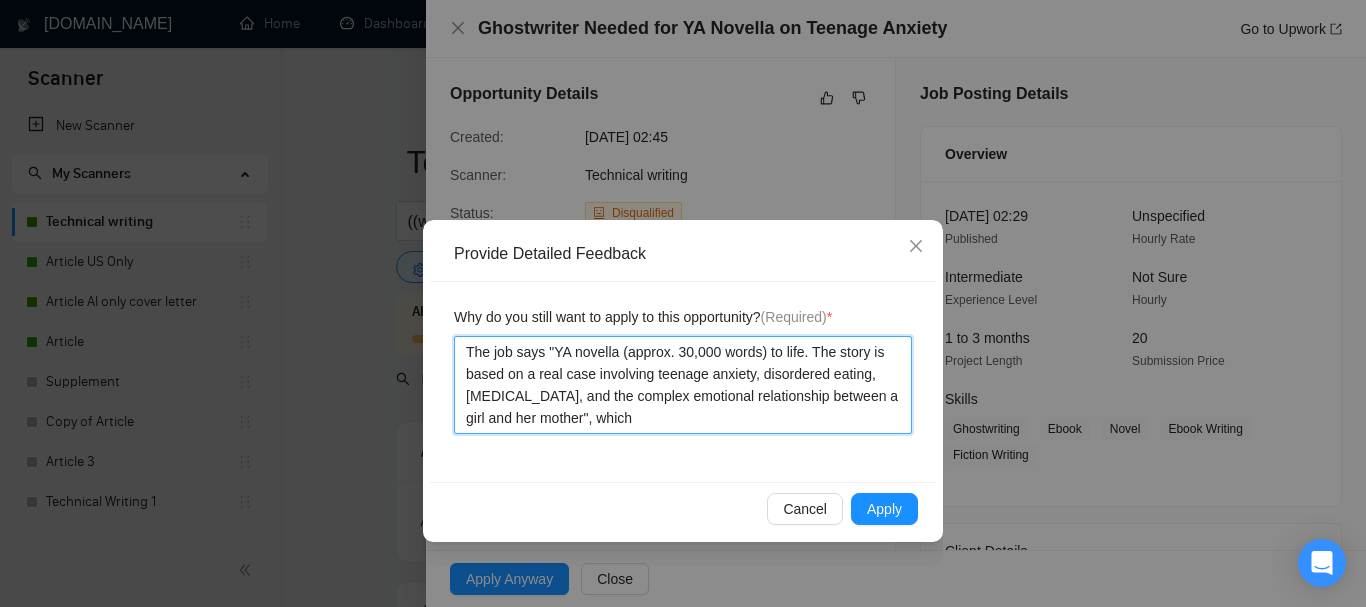 type 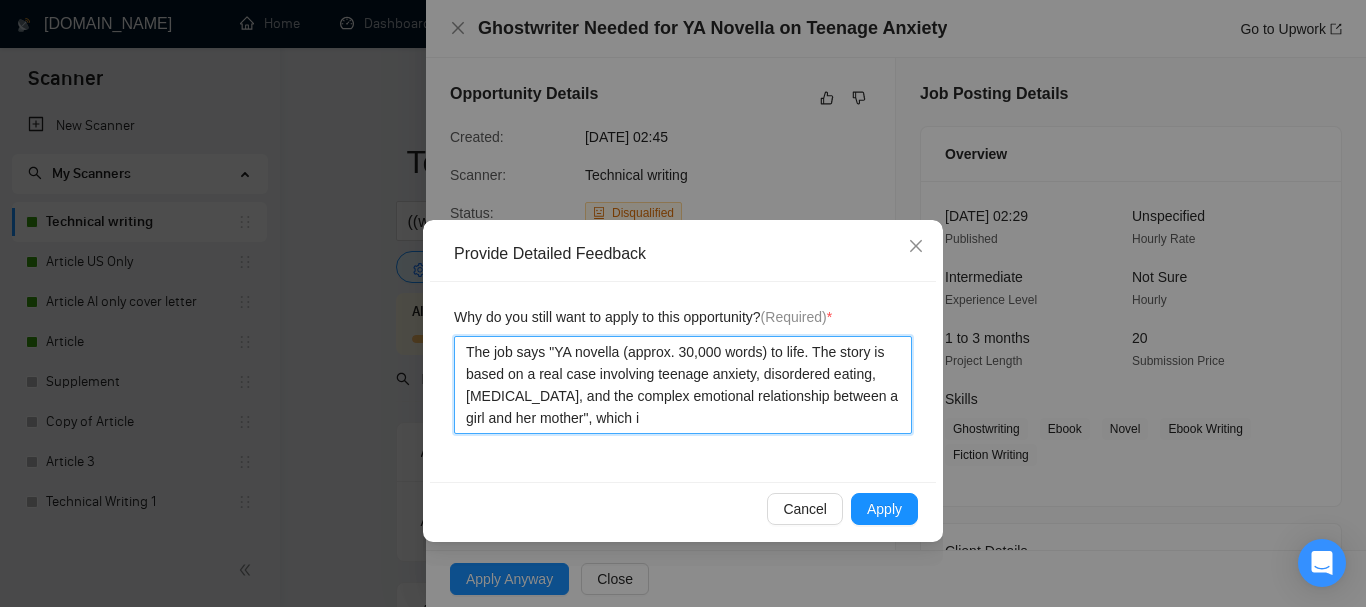 type 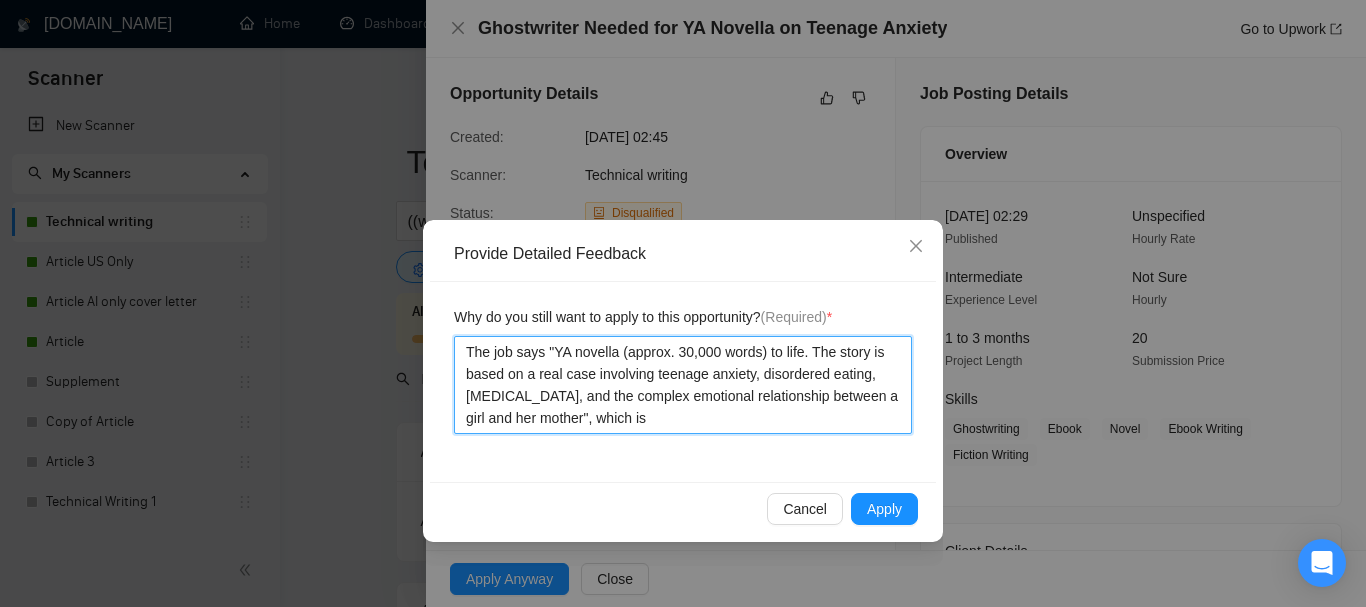 type 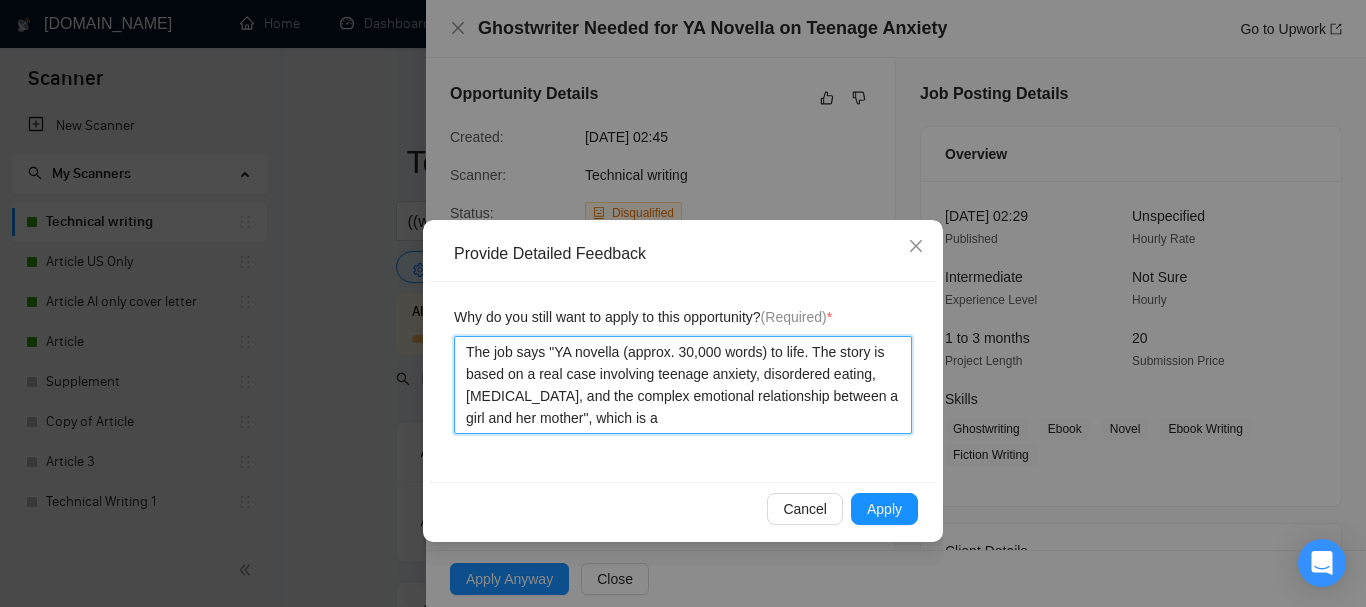 type 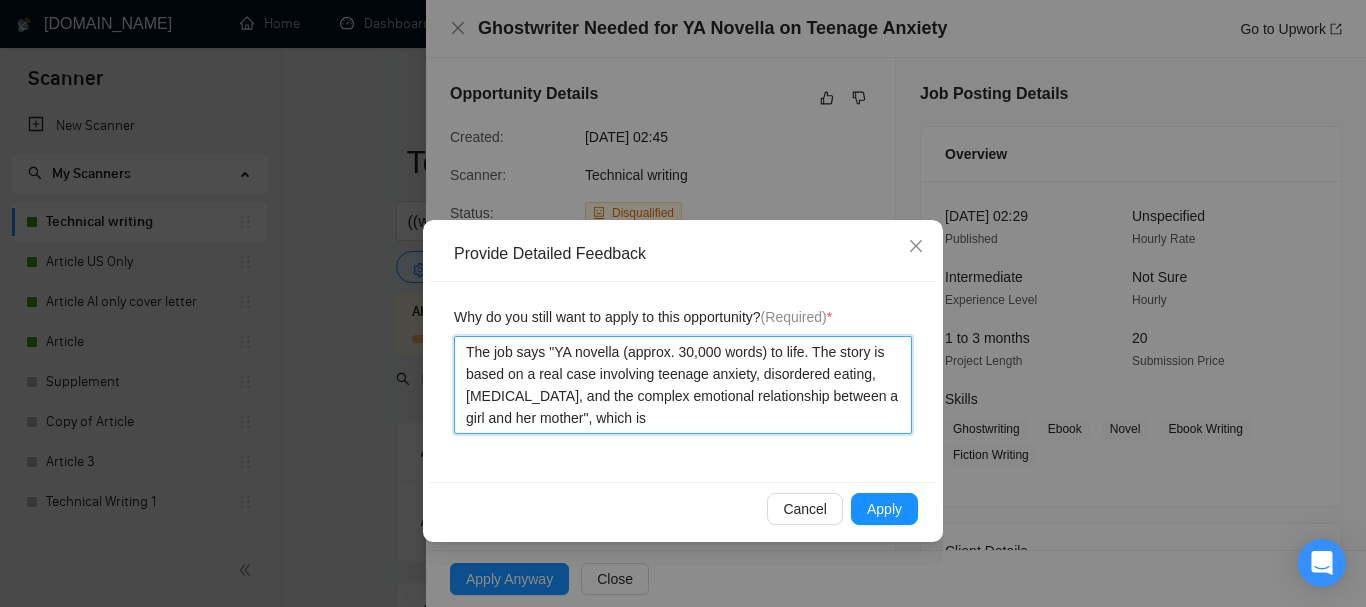 type 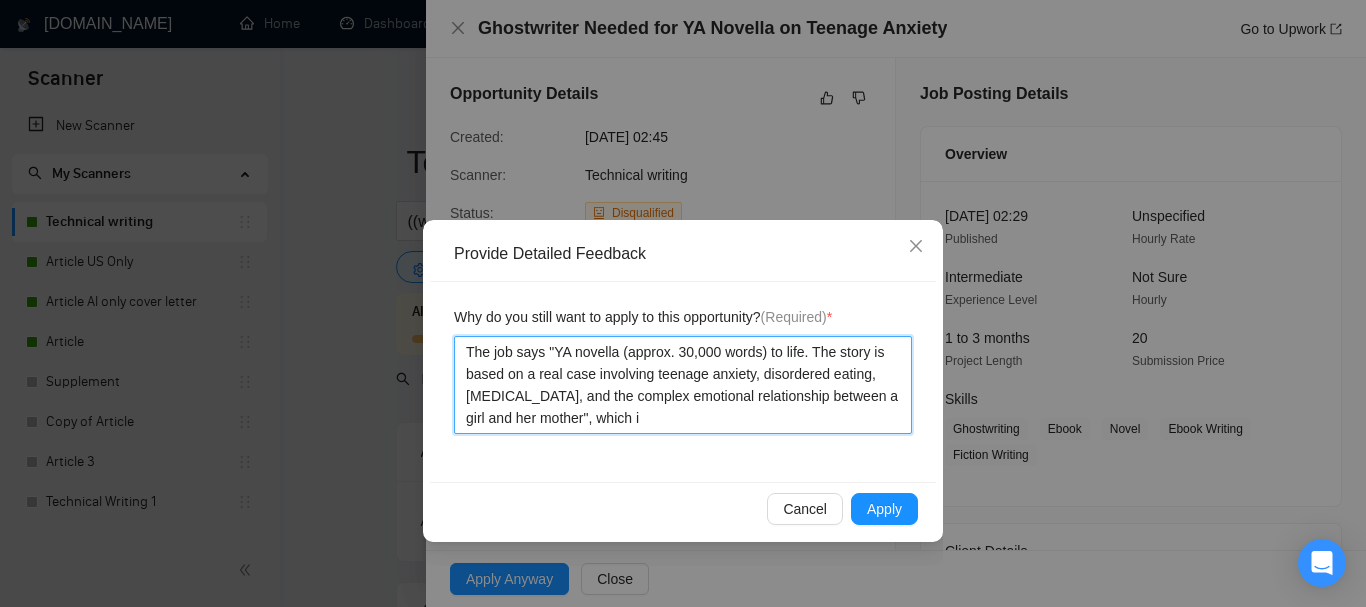type 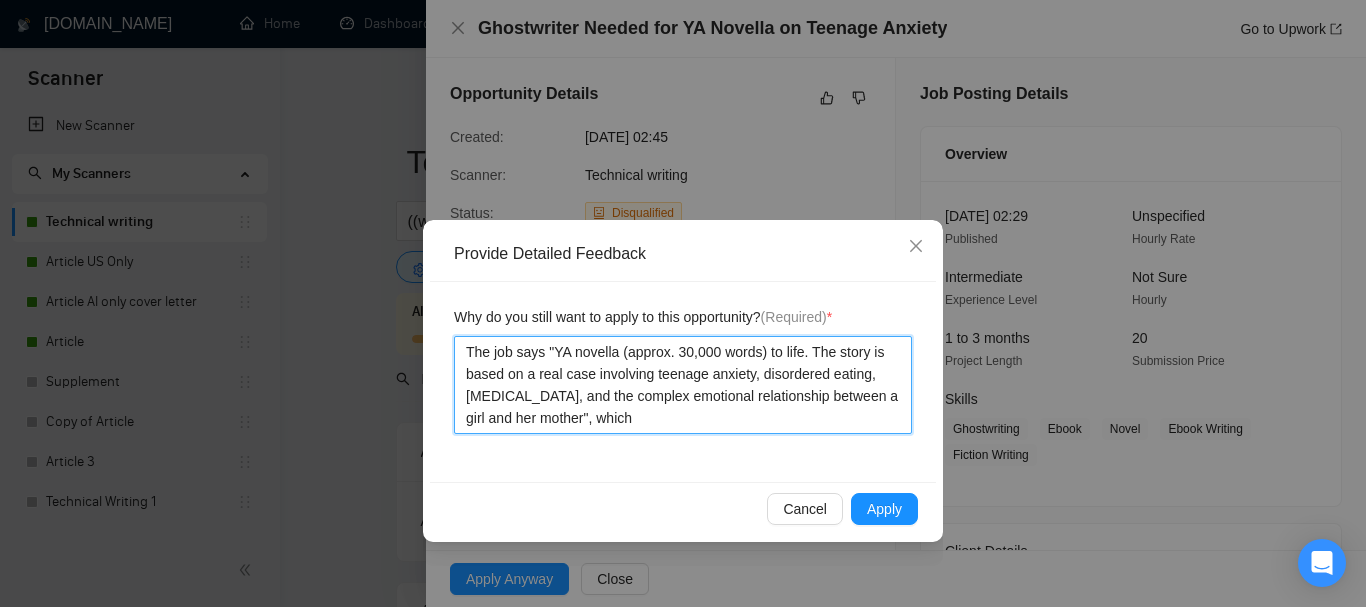 type 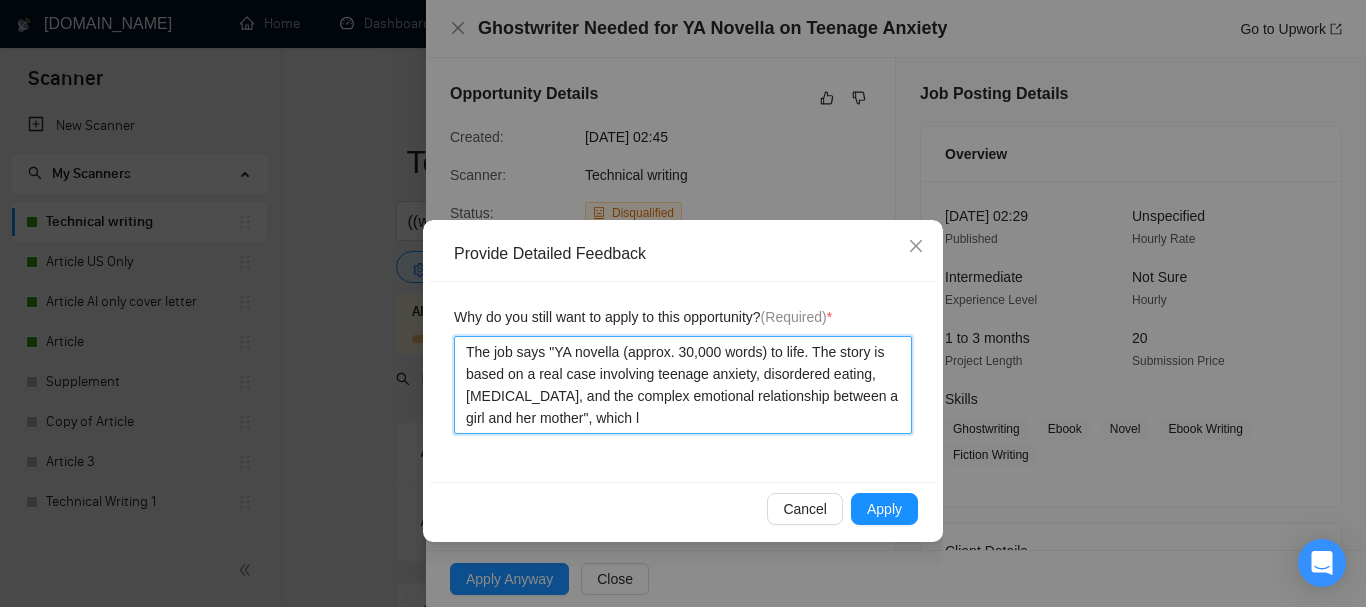 type 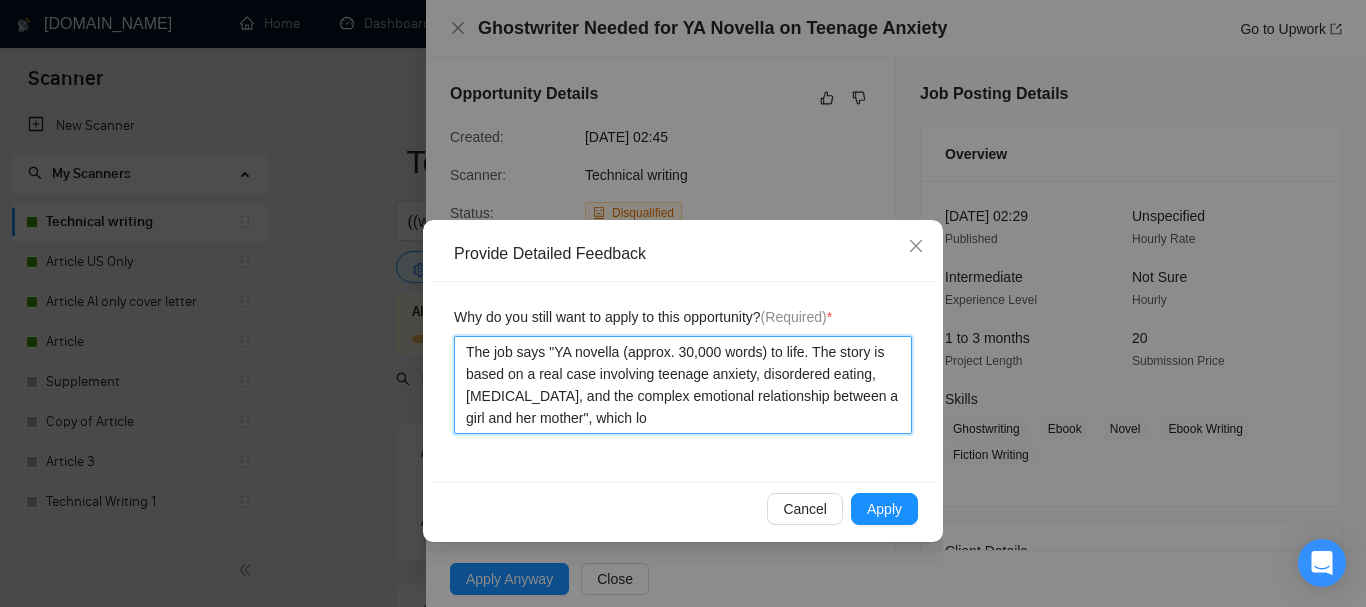type 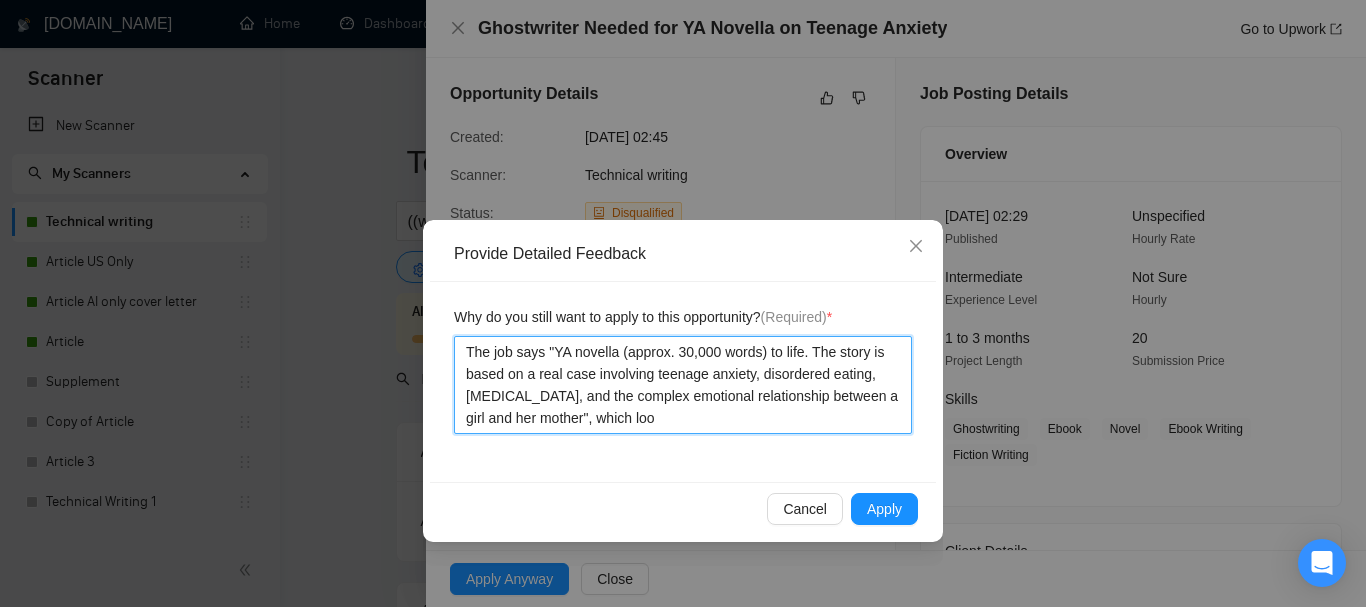 type 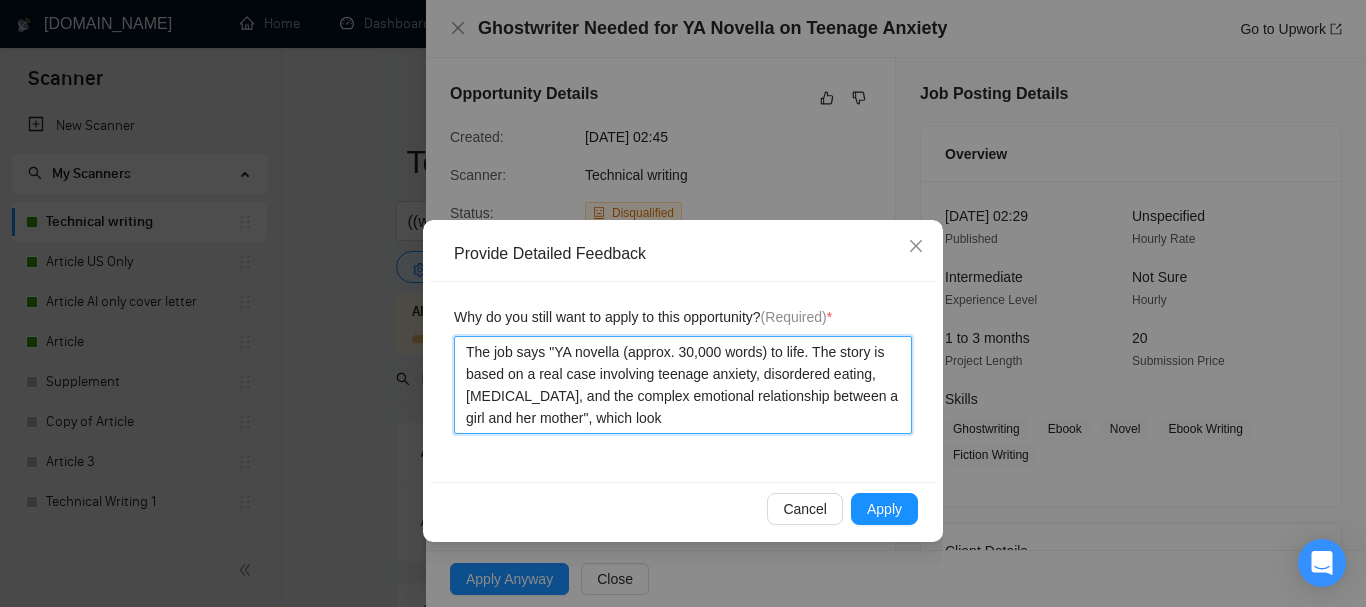 type 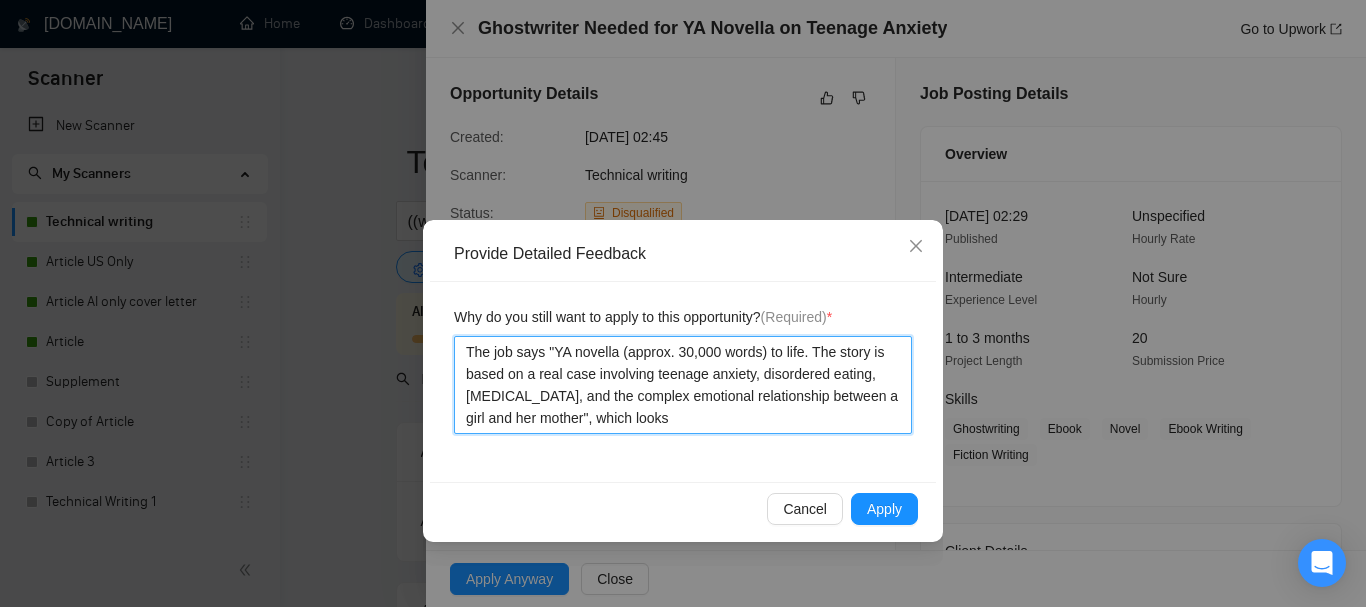 type on "The job says "YA novella (approx. 30,000 words) to life. The story is based on a real case involving teenage anxiety, disordered eating, [MEDICAL_DATA], and the complex emotional relationship between a girl and her mother", which looks" 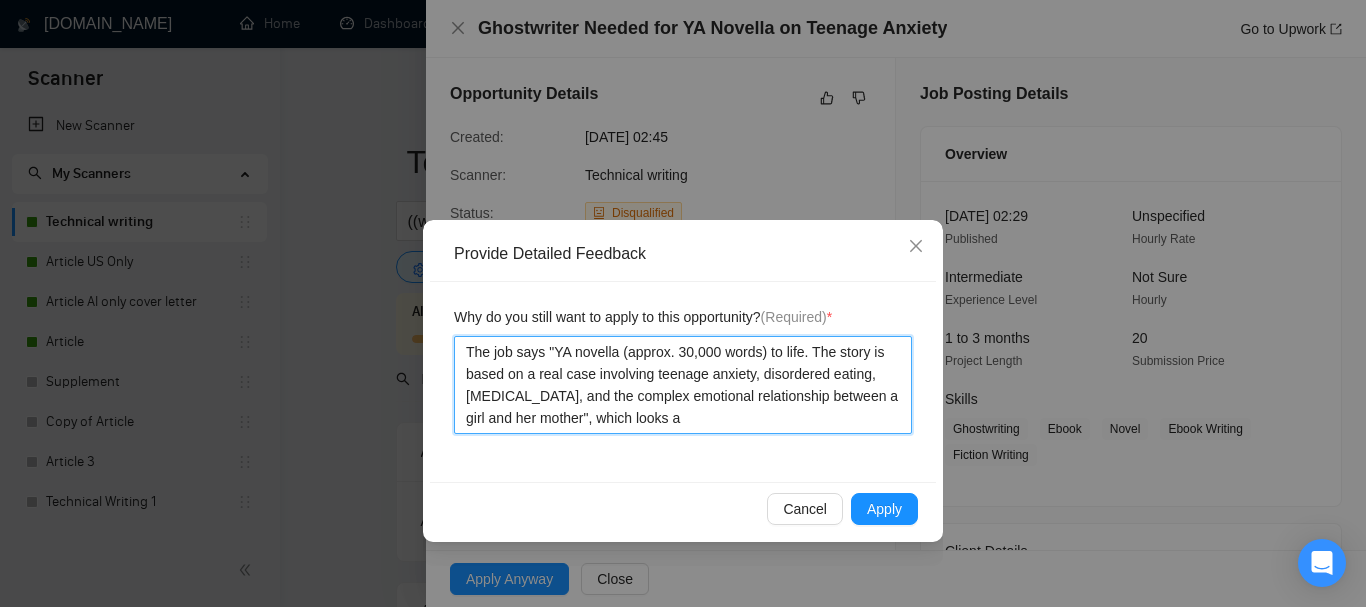 type 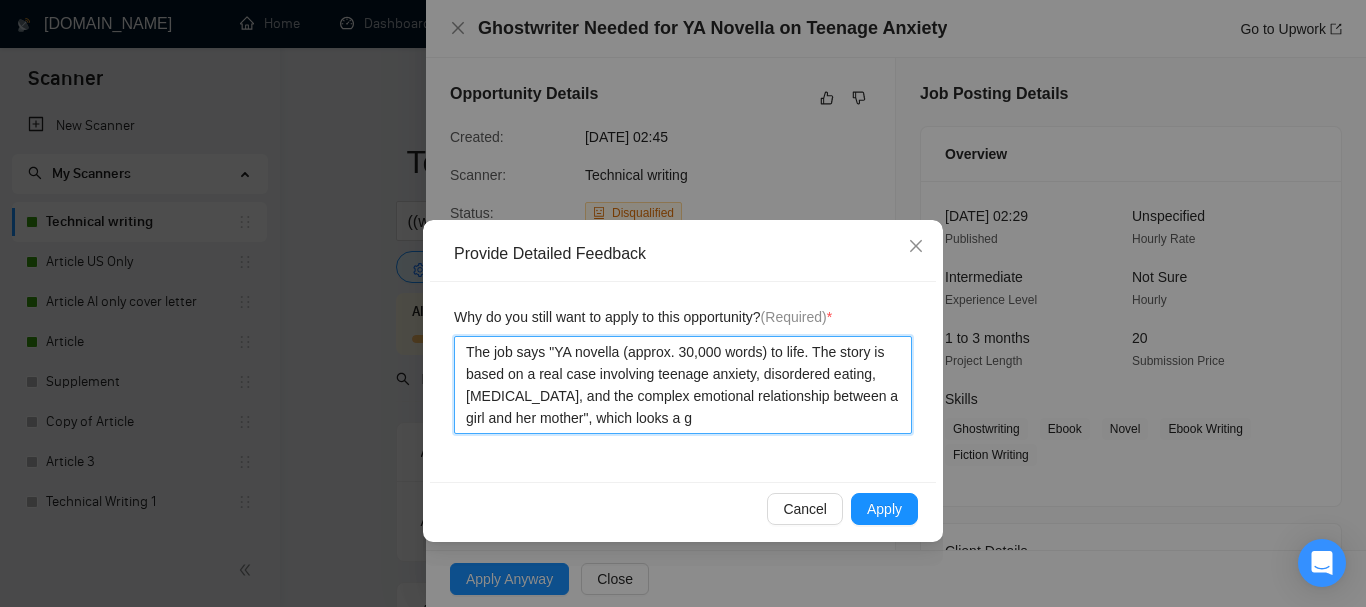 type 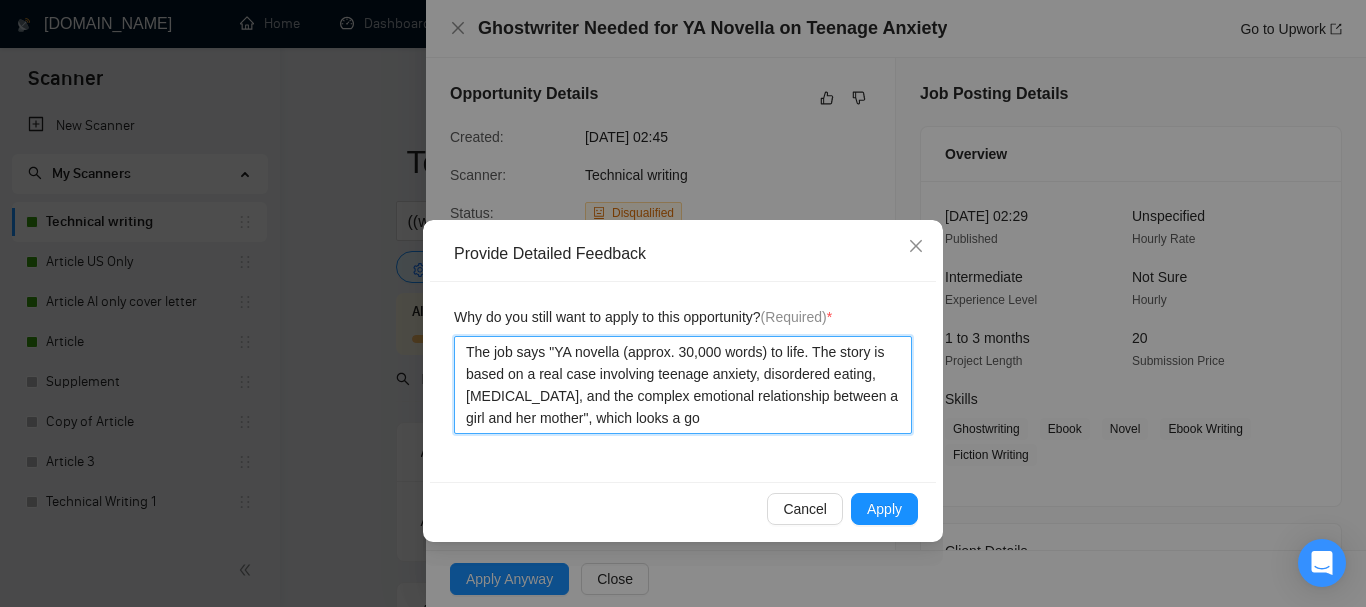 type 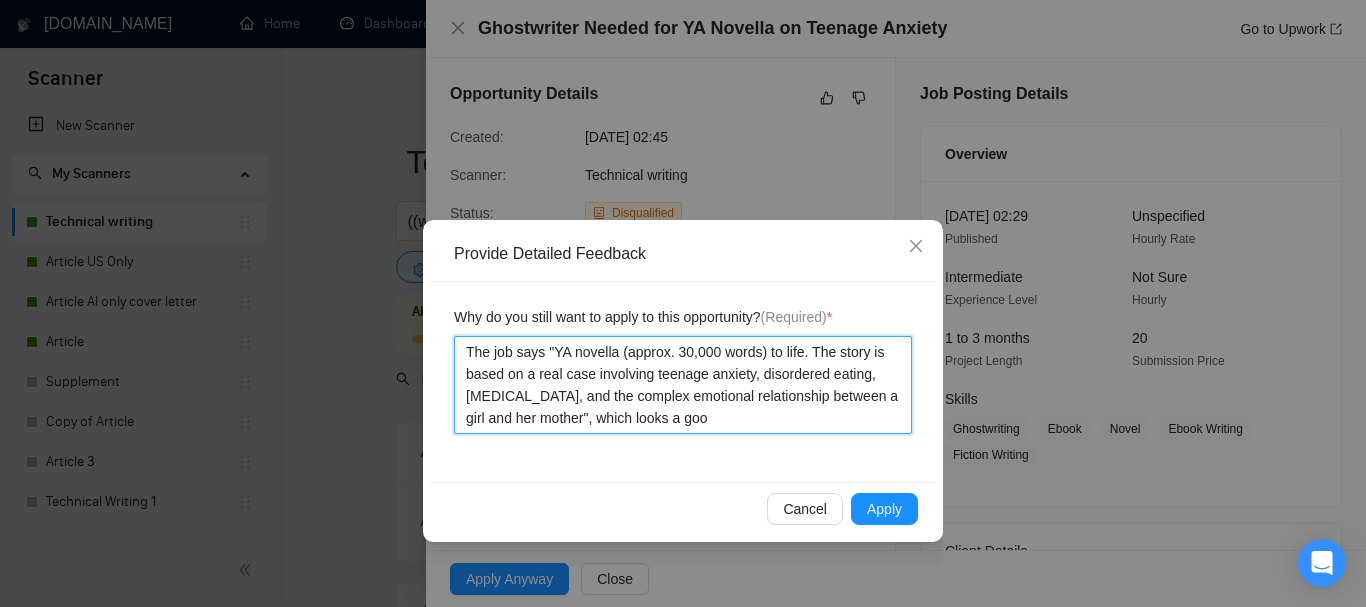 type 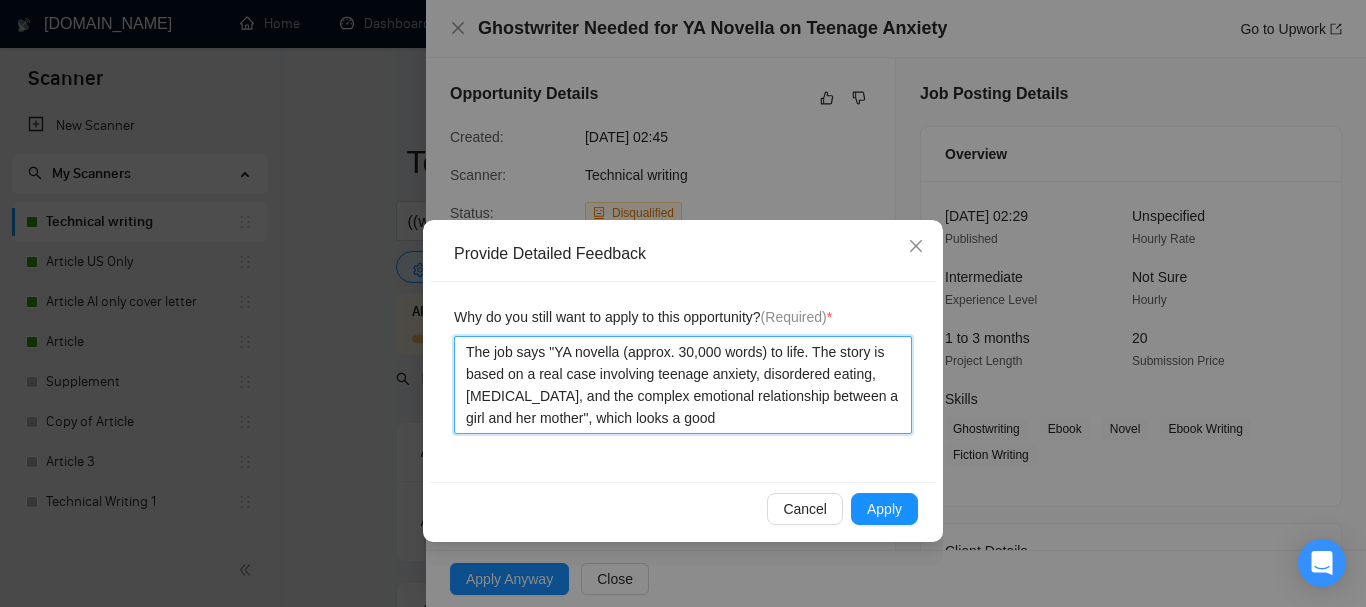 type 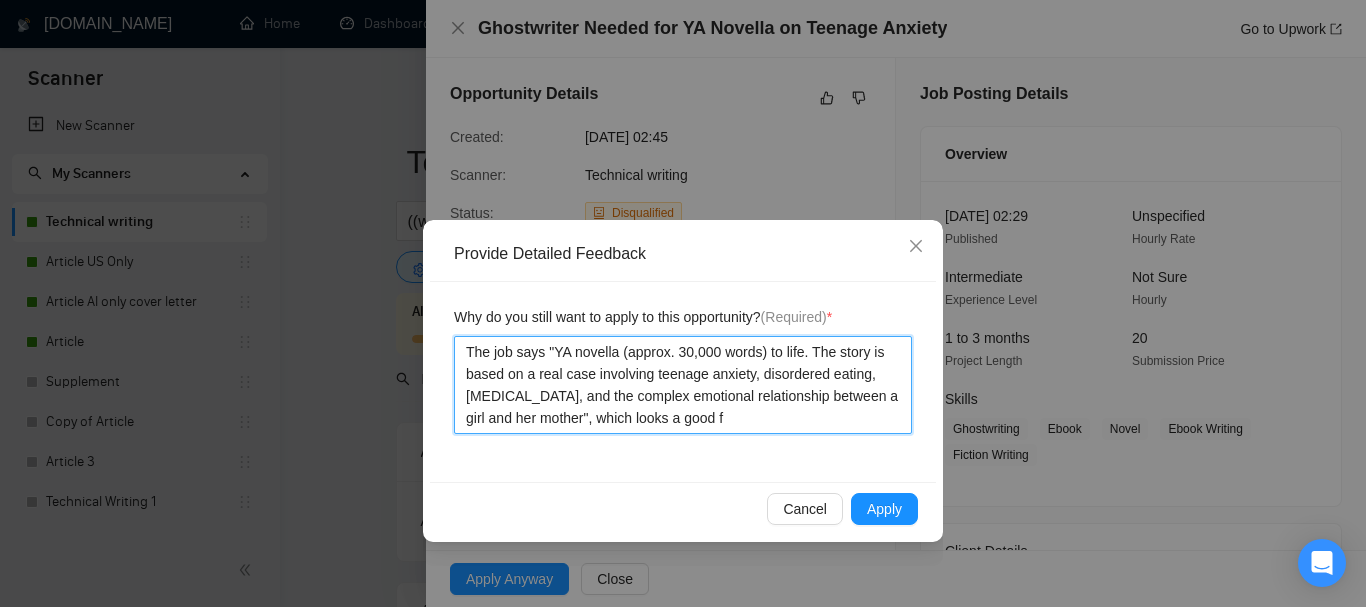 type on "The job says "YA novella (approx. 30,000 words) to life. The story is based on a real case involving teenage anxiety, disordered eating, [MEDICAL_DATA], and the complex emotional relationship between a girl and her mother", which looks a good fi" 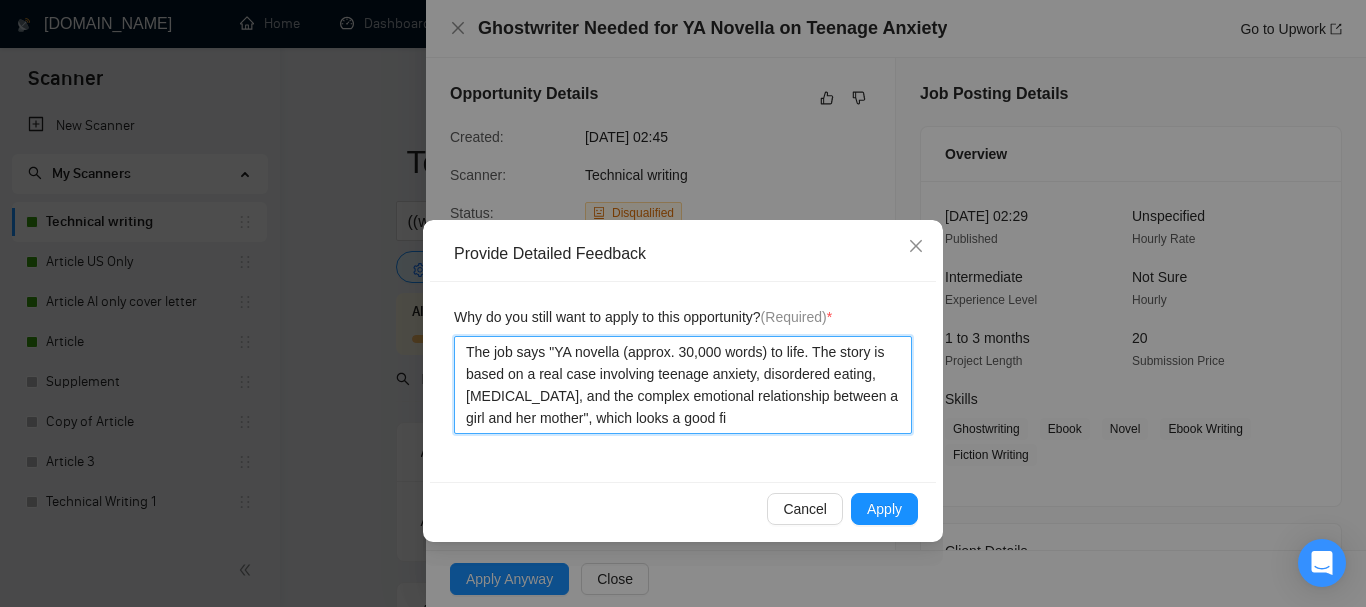 type 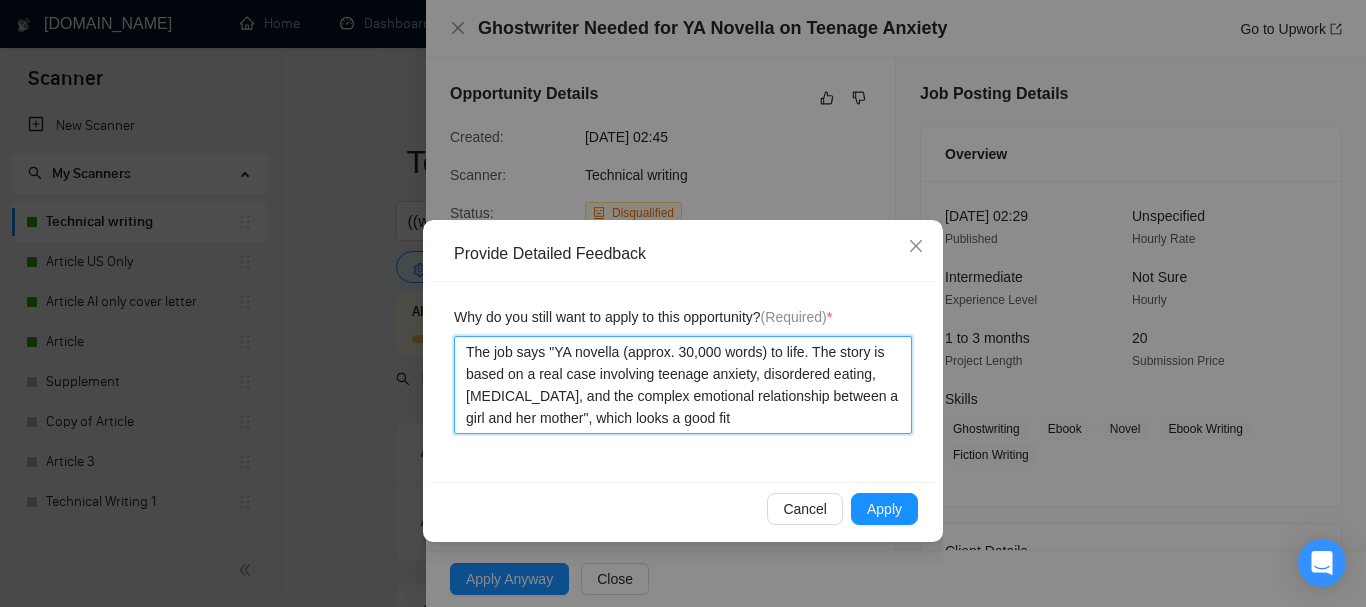 type 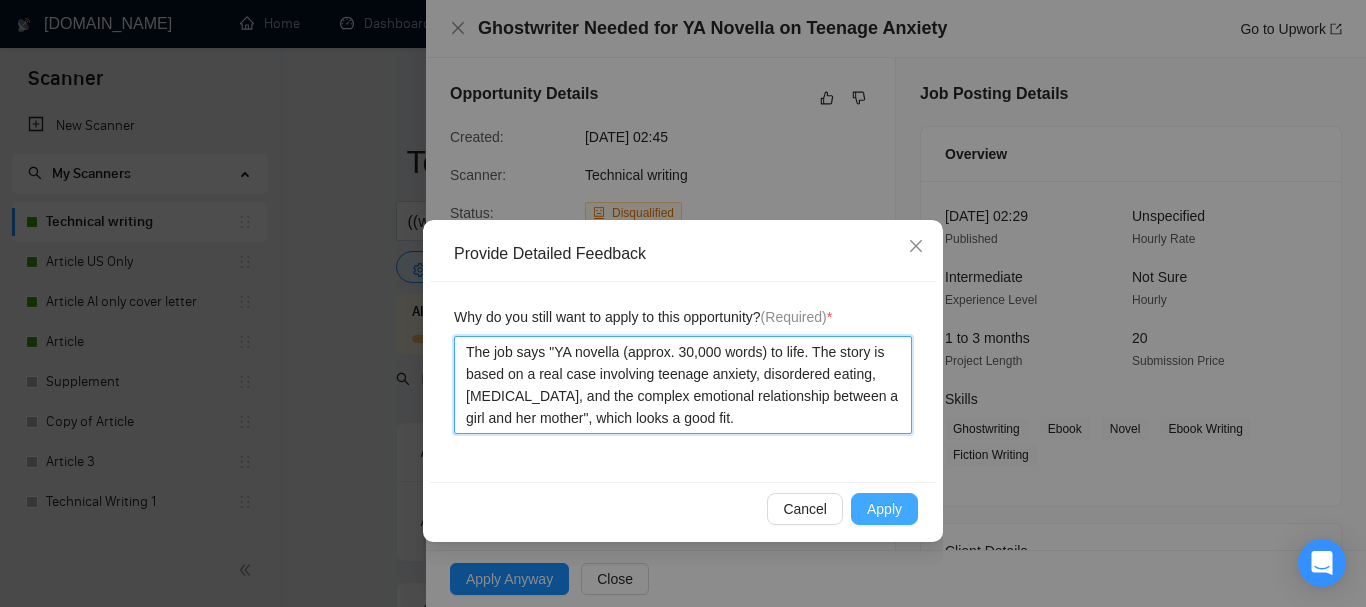 type on "The job says "YA novella (approx. 30,000 words) to life. The story is based on a real case involving teenage anxiety, disordered eating, [MEDICAL_DATA], and the complex emotional relationship between a girl and her mother", which looks a good fit." 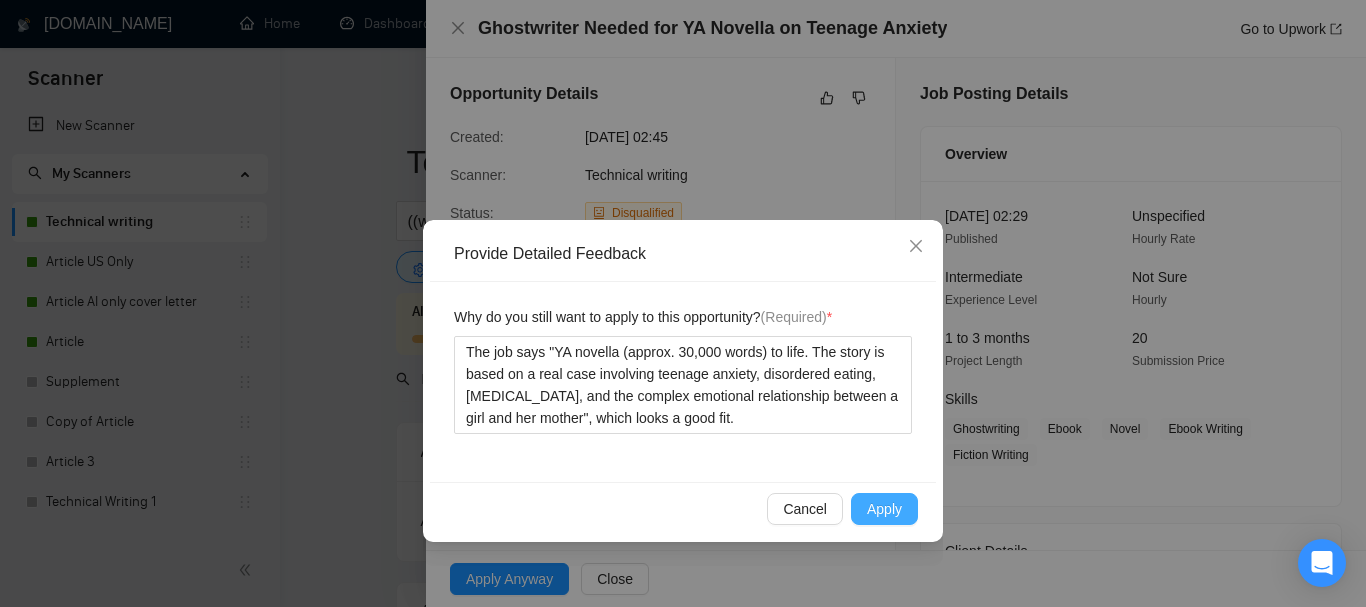 click on "Apply" at bounding box center [884, 509] 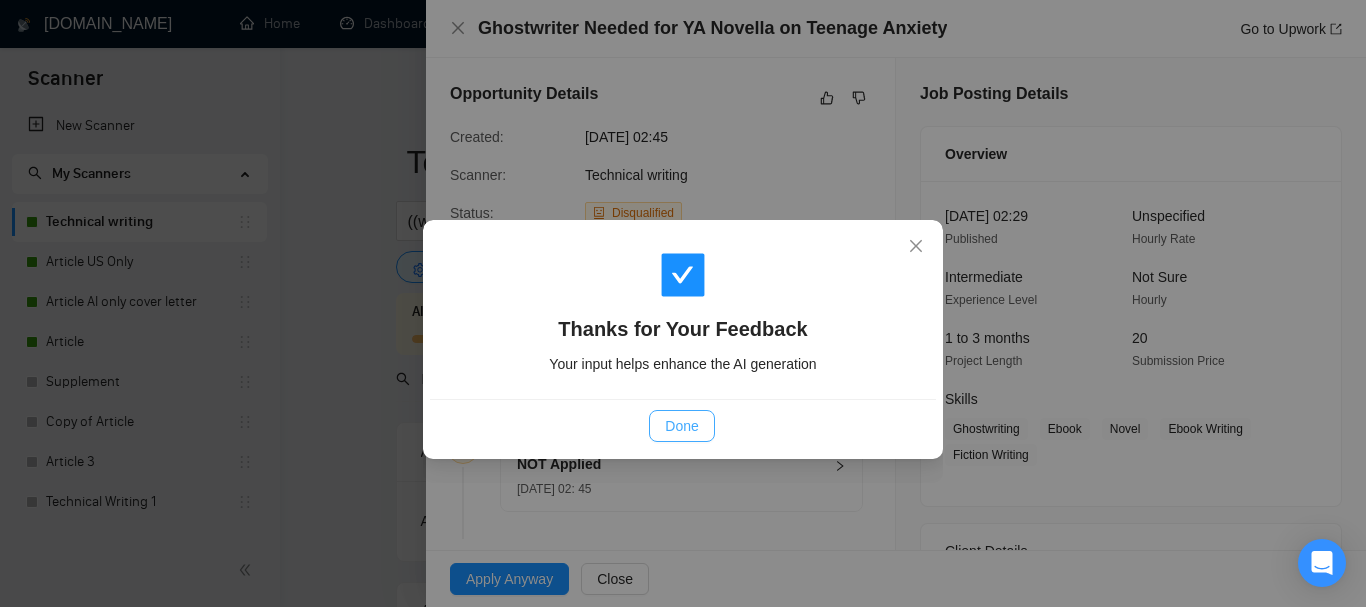 click on "Done" at bounding box center [681, 426] 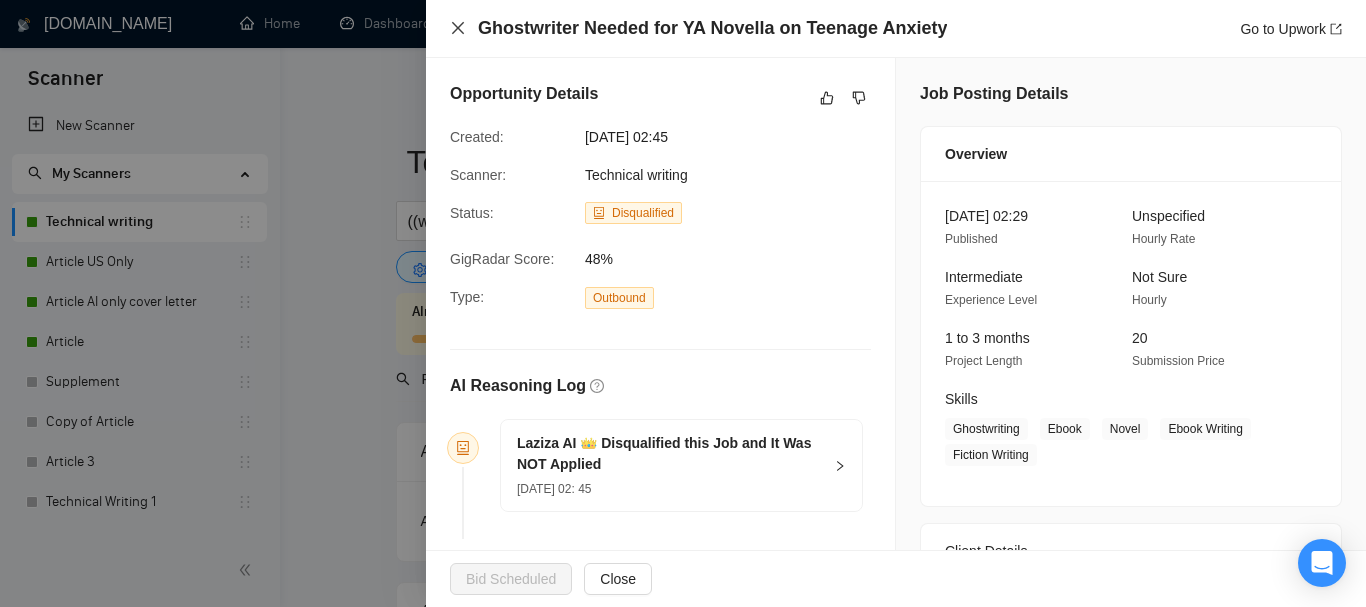 click 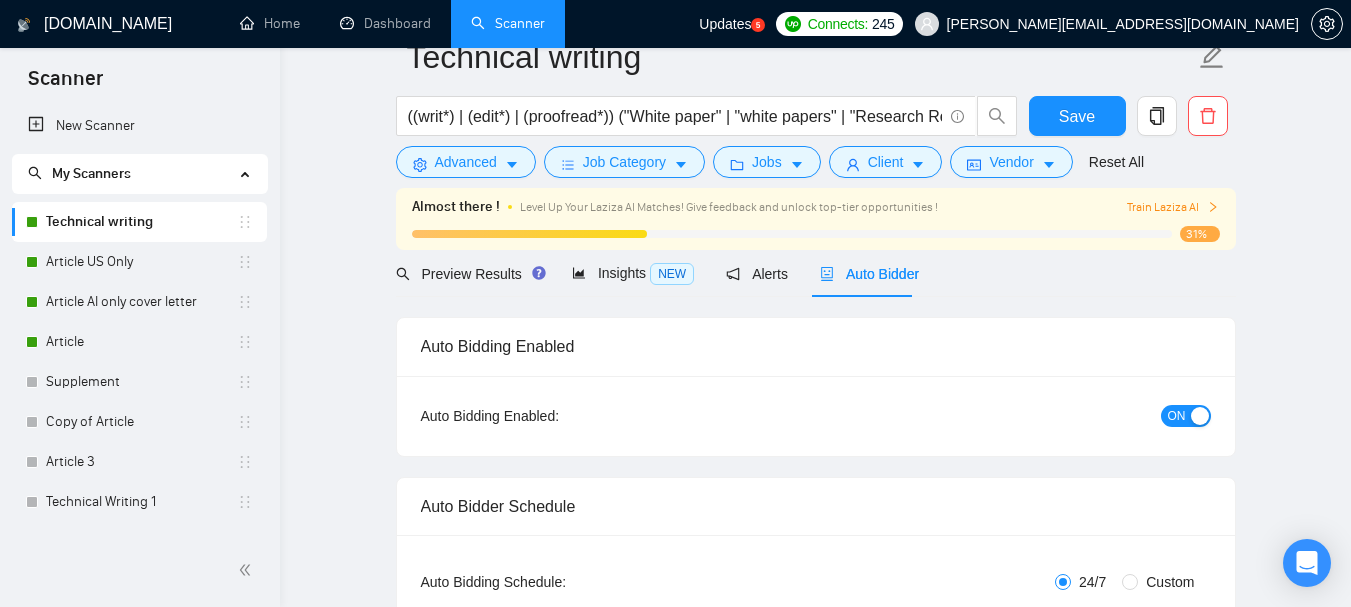 scroll, scrollTop: 0, scrollLeft: 0, axis: both 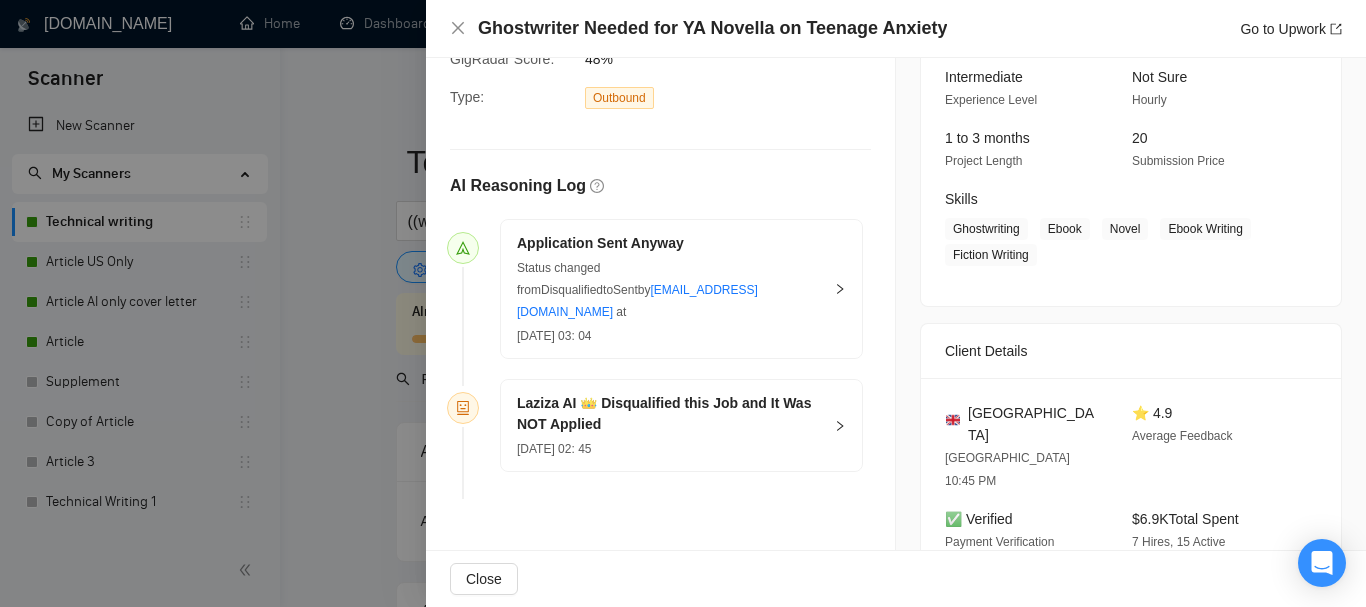 click 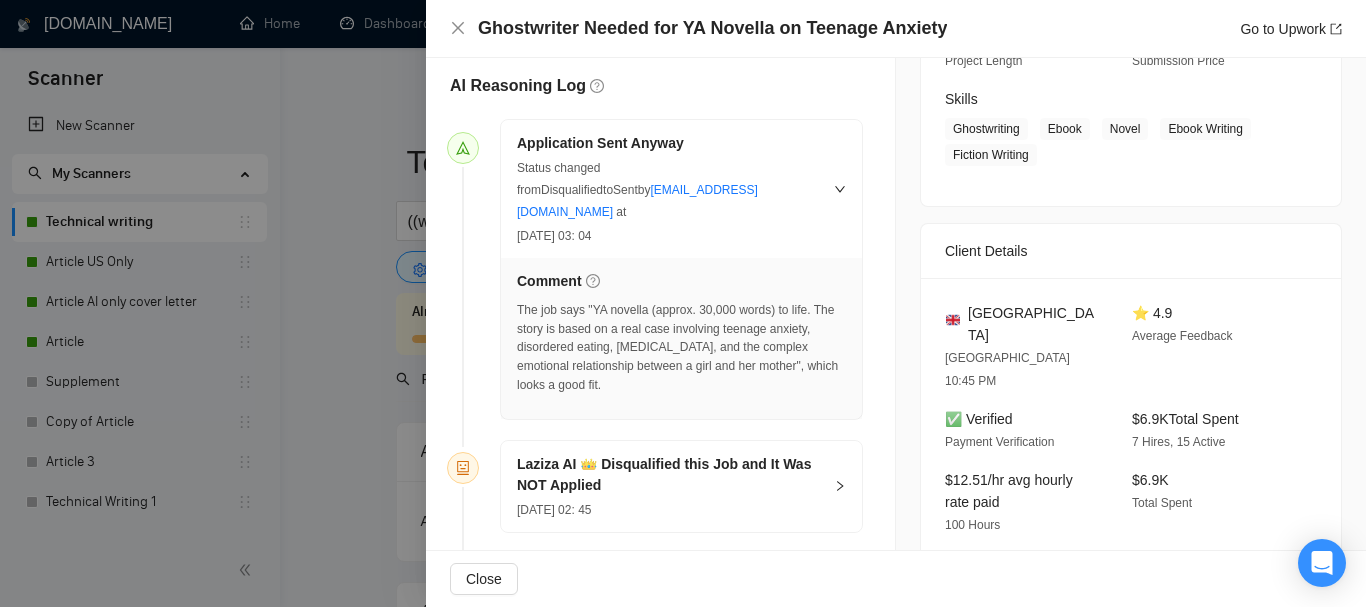 scroll, scrollTop: 400, scrollLeft: 0, axis: vertical 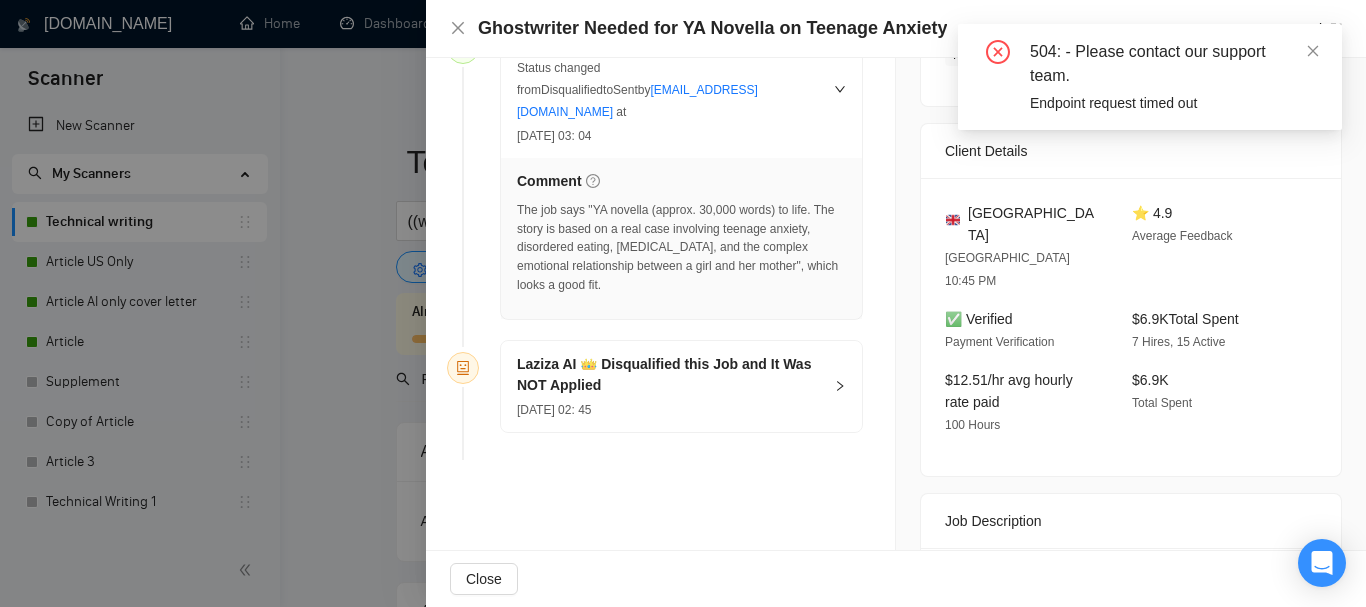 click 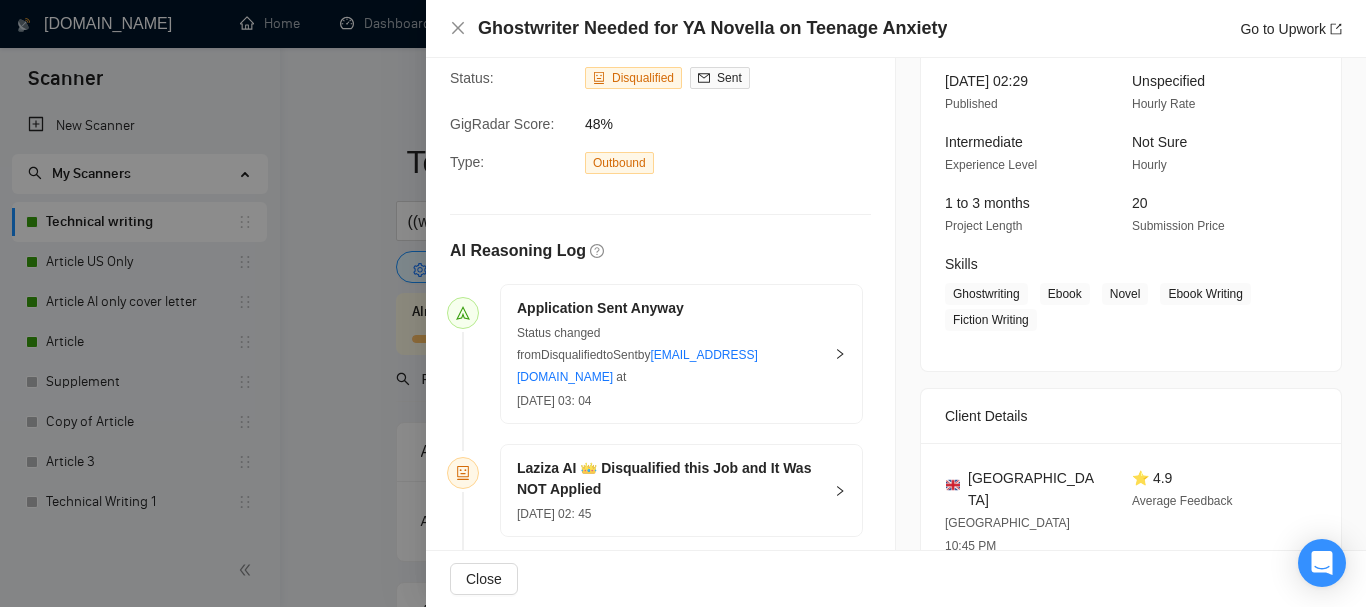 scroll, scrollTop: 100, scrollLeft: 0, axis: vertical 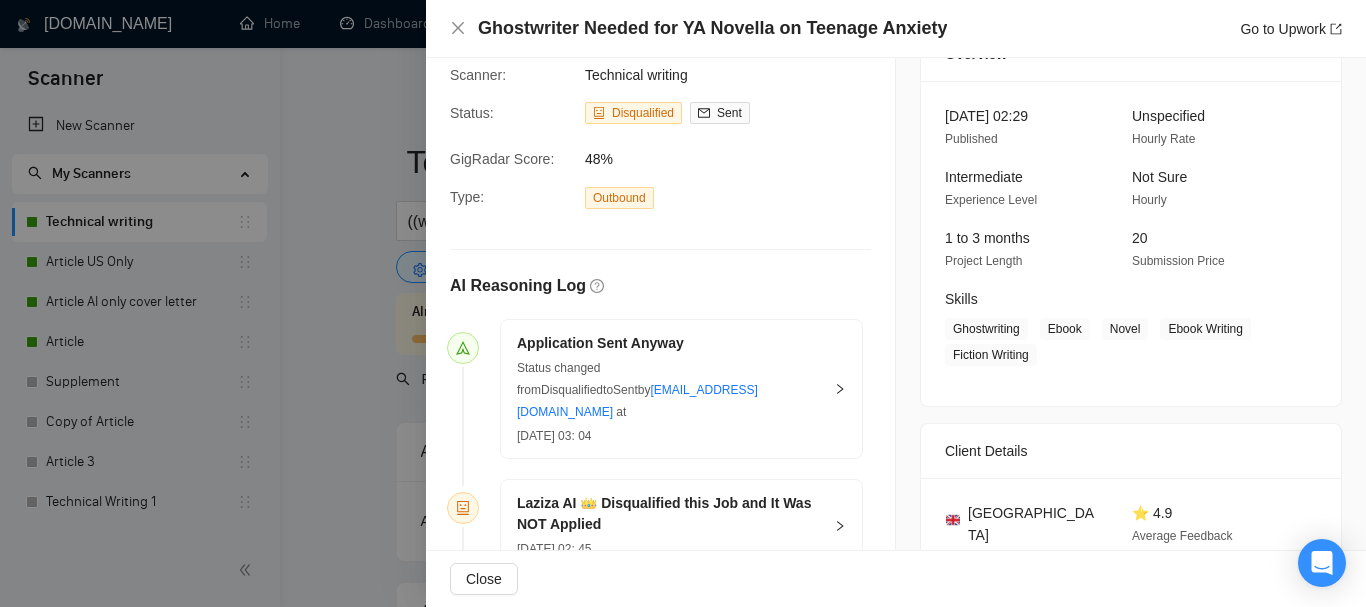 click 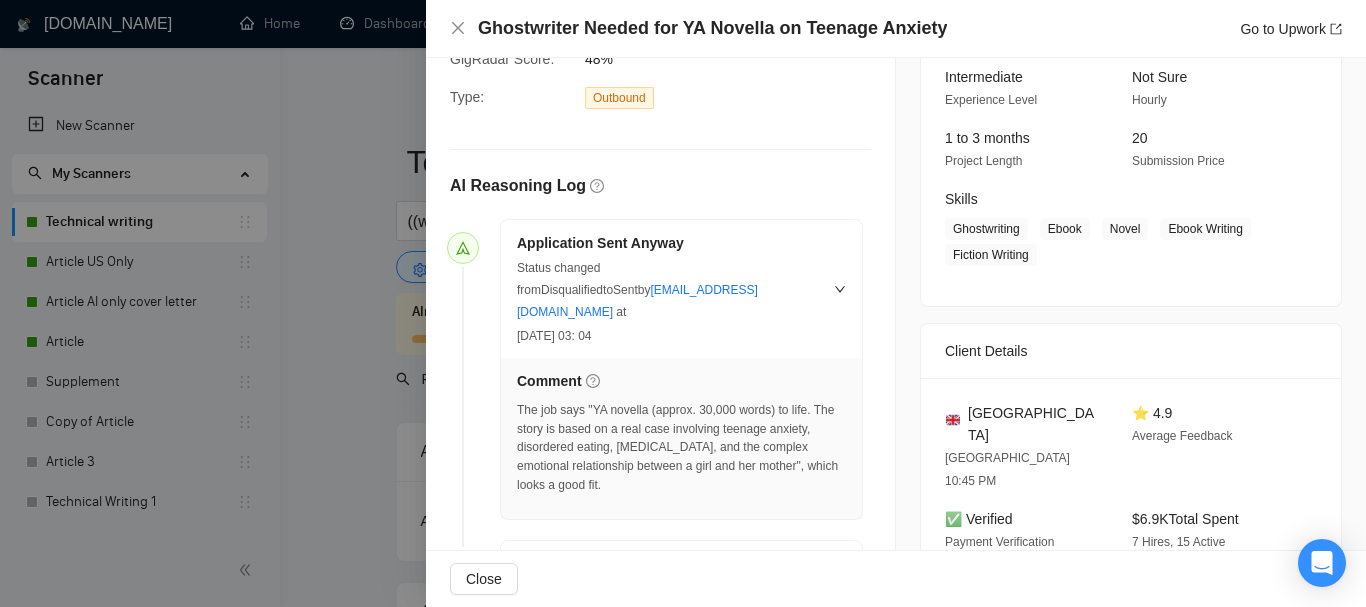 scroll, scrollTop: 100, scrollLeft: 0, axis: vertical 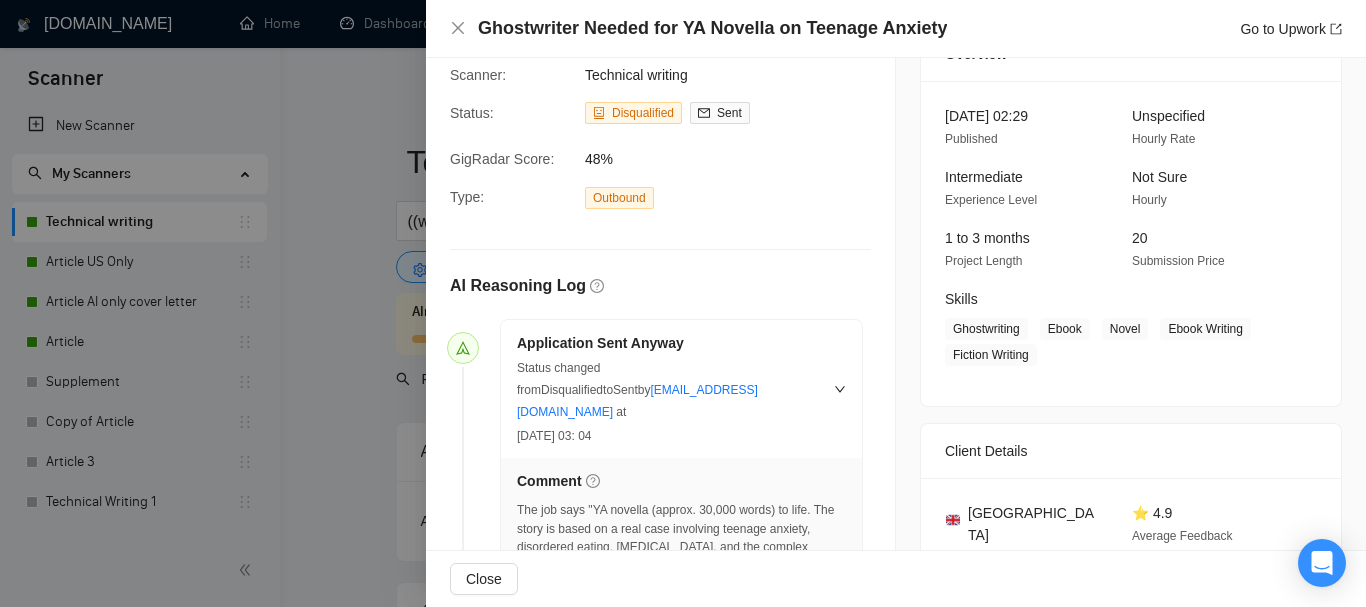 click 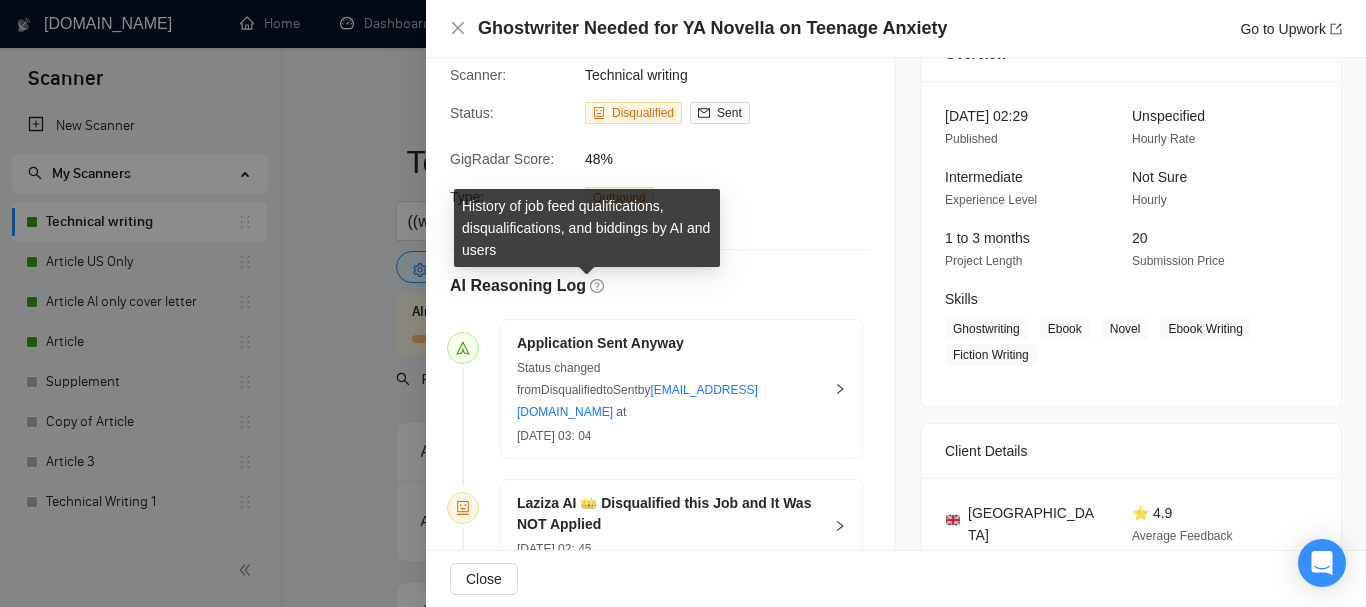 click 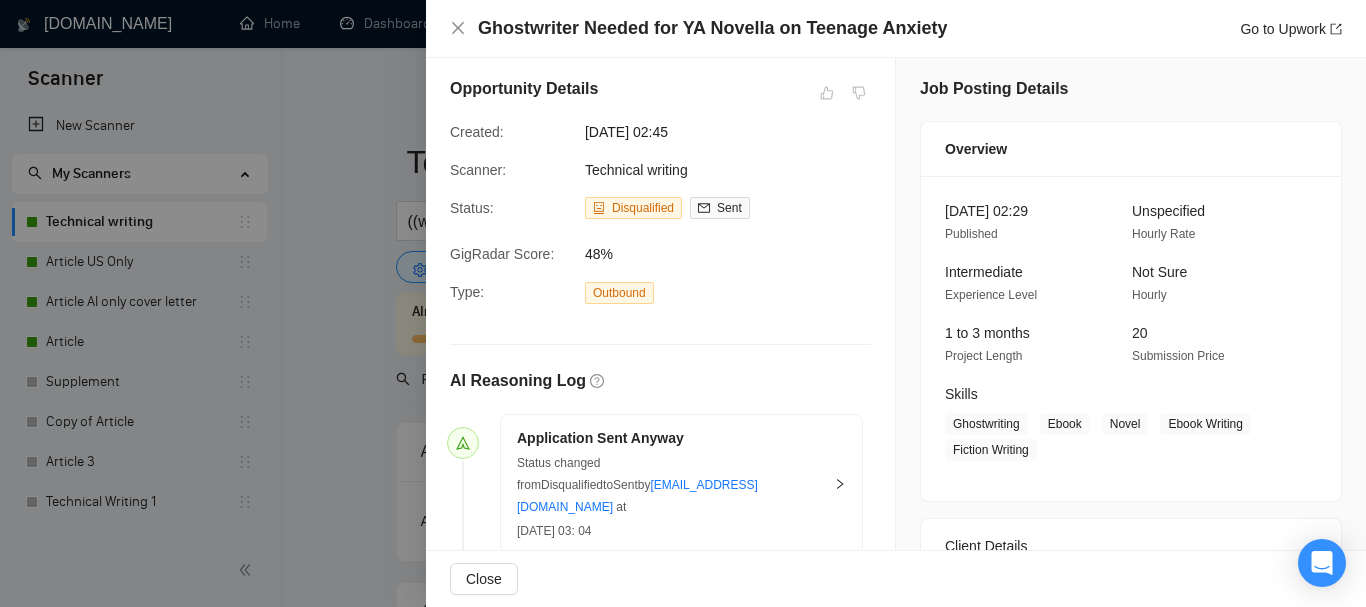 scroll, scrollTop: 0, scrollLeft: 0, axis: both 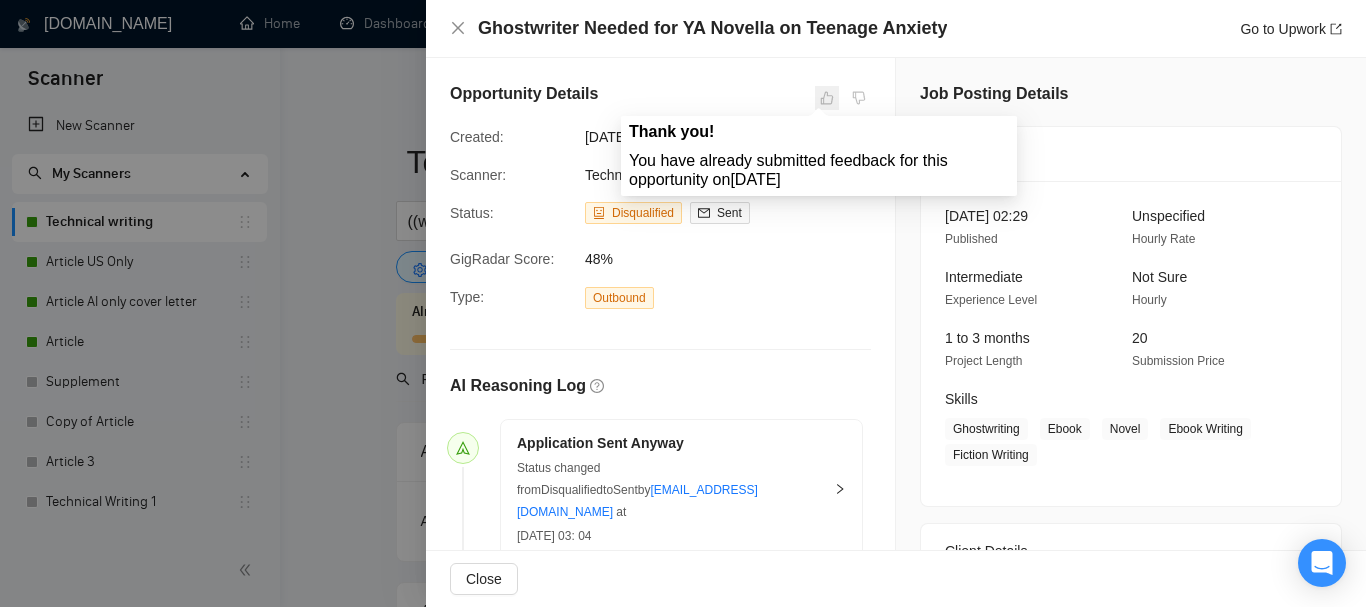 click at bounding box center [827, 98] 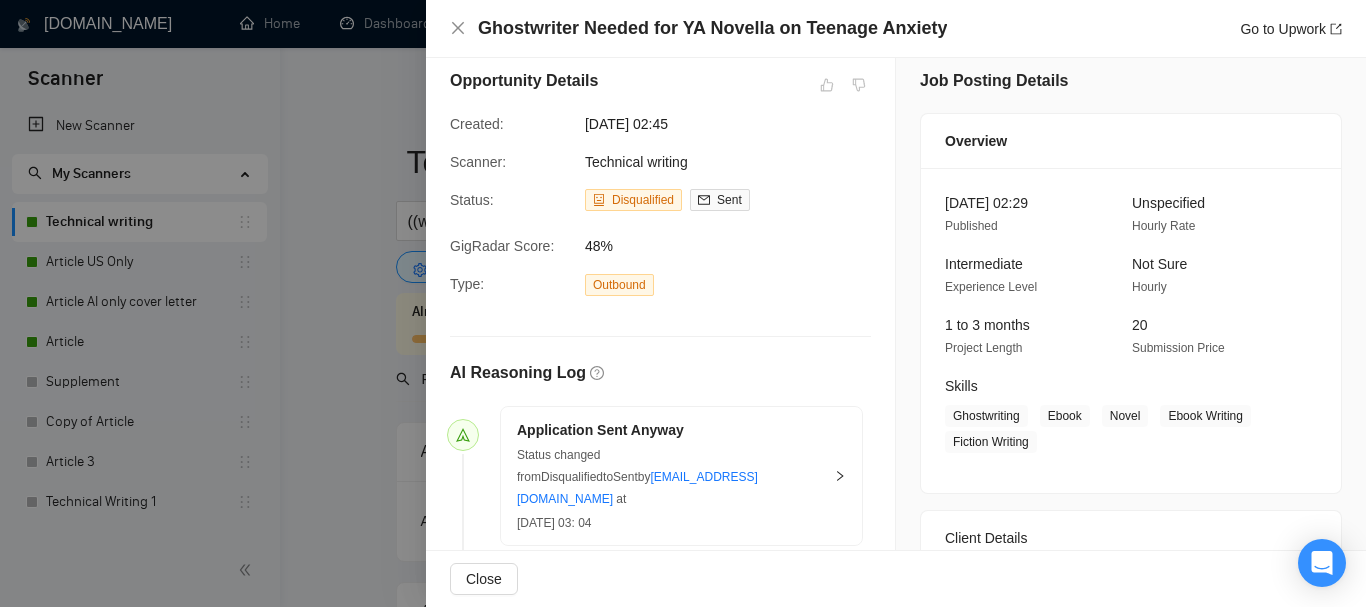 scroll, scrollTop: 0, scrollLeft: 0, axis: both 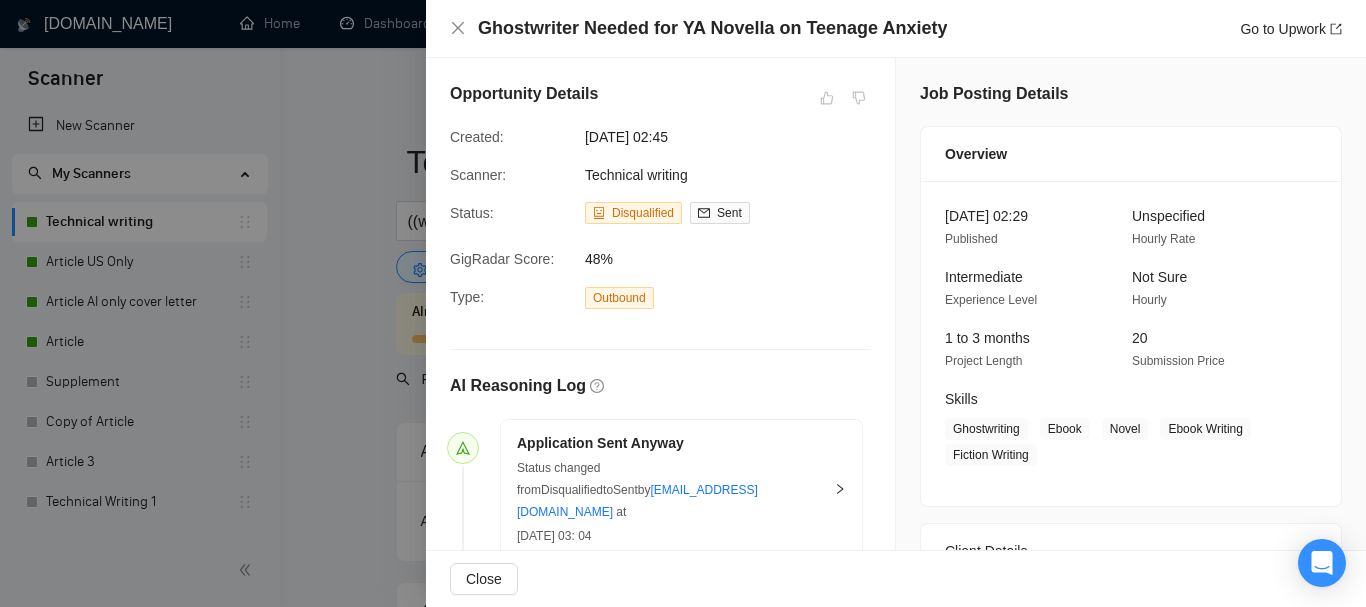 click 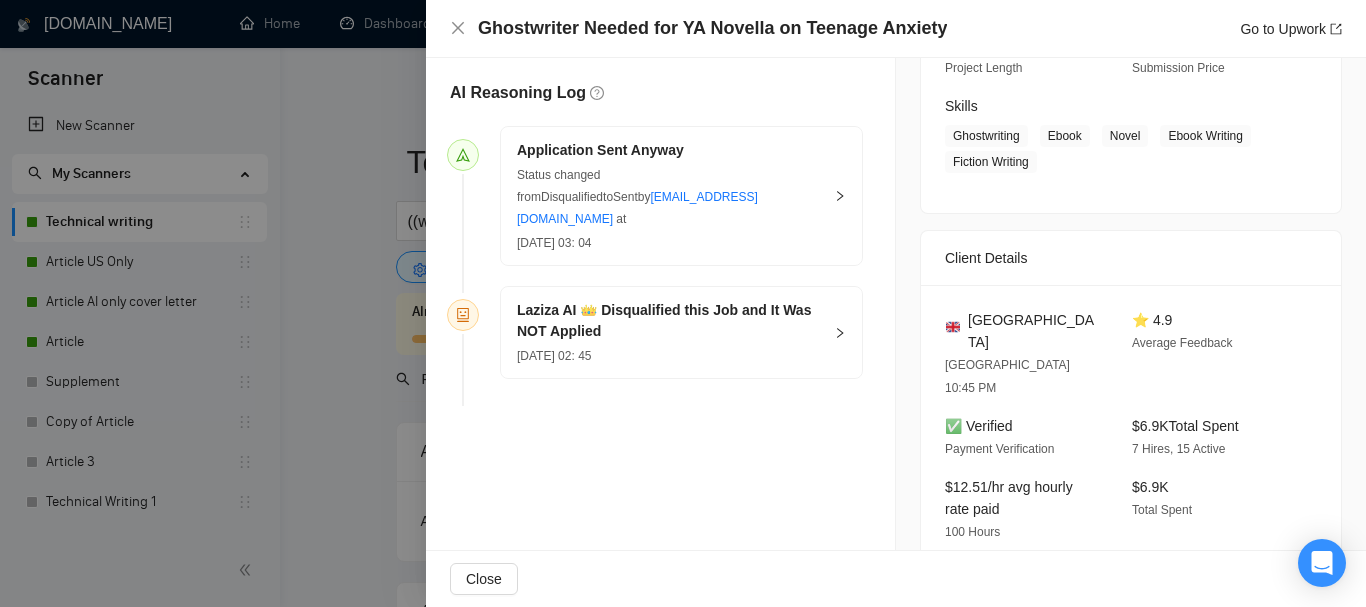 scroll, scrollTop: 300, scrollLeft: 0, axis: vertical 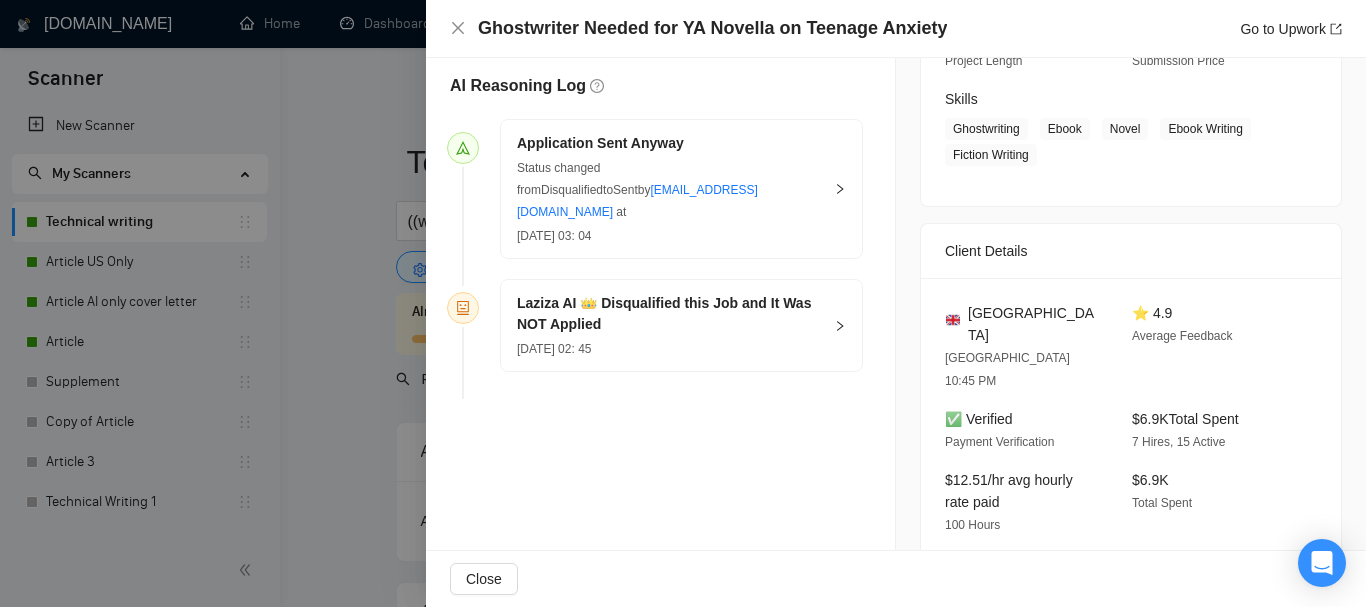click on "Laziza AI 👑 Disqualified this Job and It Was NOT Applied" at bounding box center [669, 314] 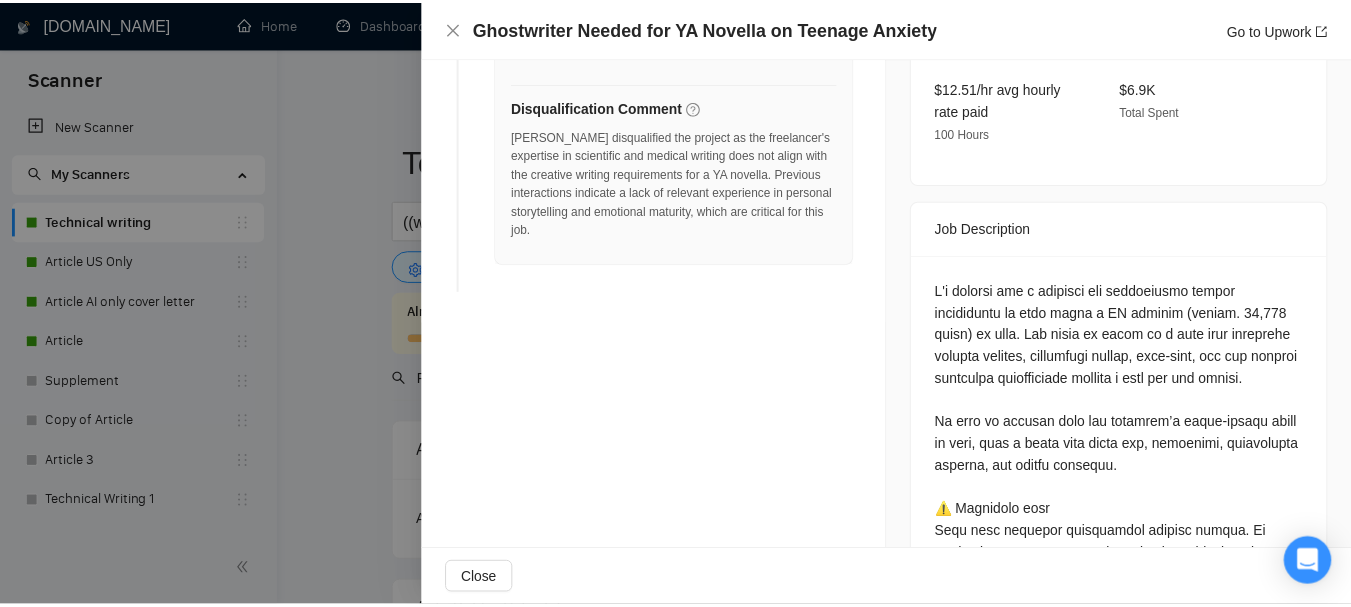scroll, scrollTop: 700, scrollLeft: 0, axis: vertical 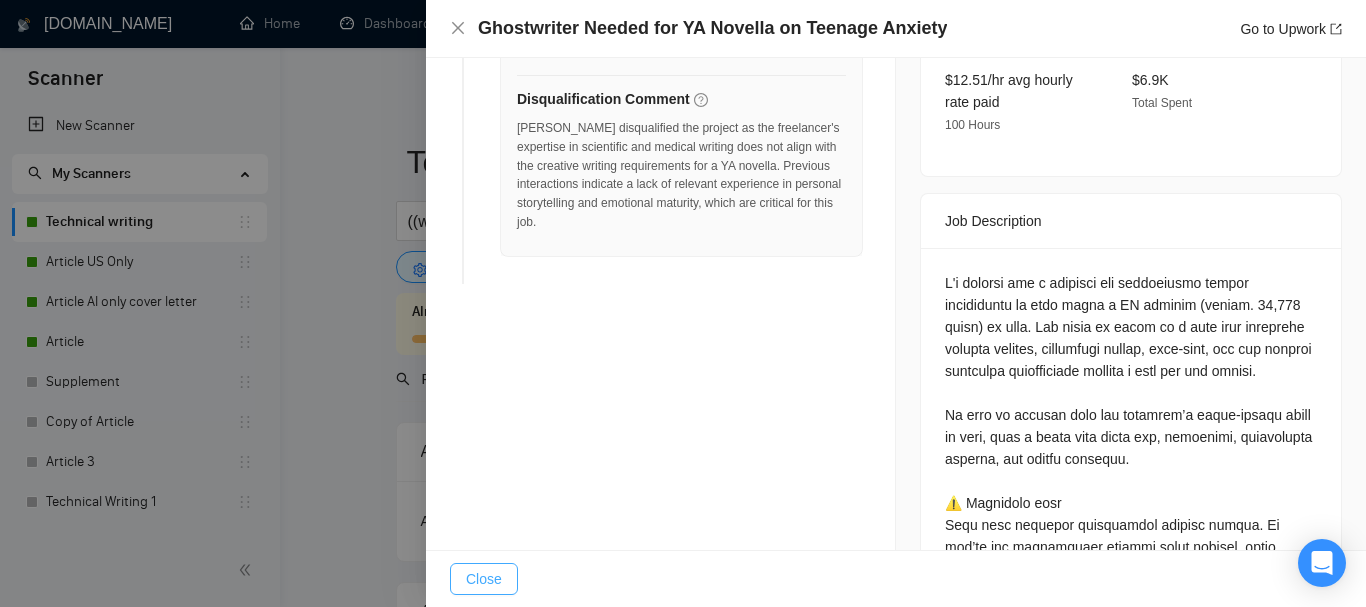click on "Close" at bounding box center [484, 579] 